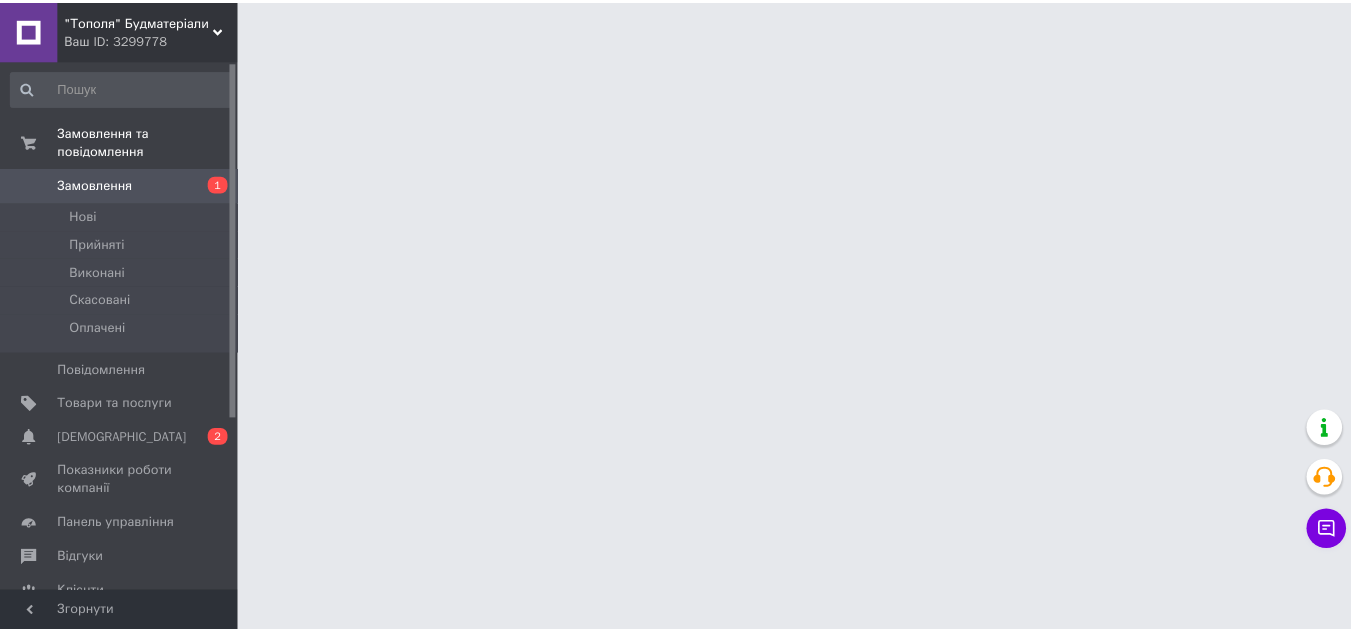 scroll, scrollTop: 0, scrollLeft: 0, axis: both 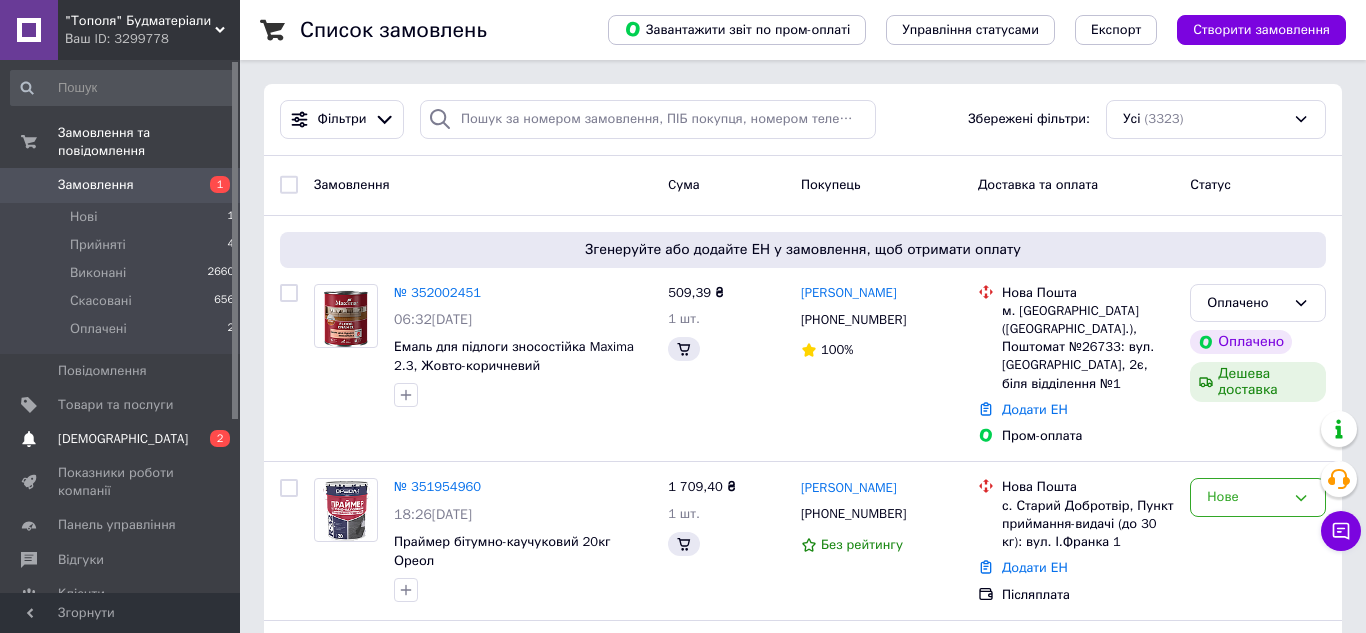 click on "[DEMOGRAPHIC_DATA]" at bounding box center [123, 439] 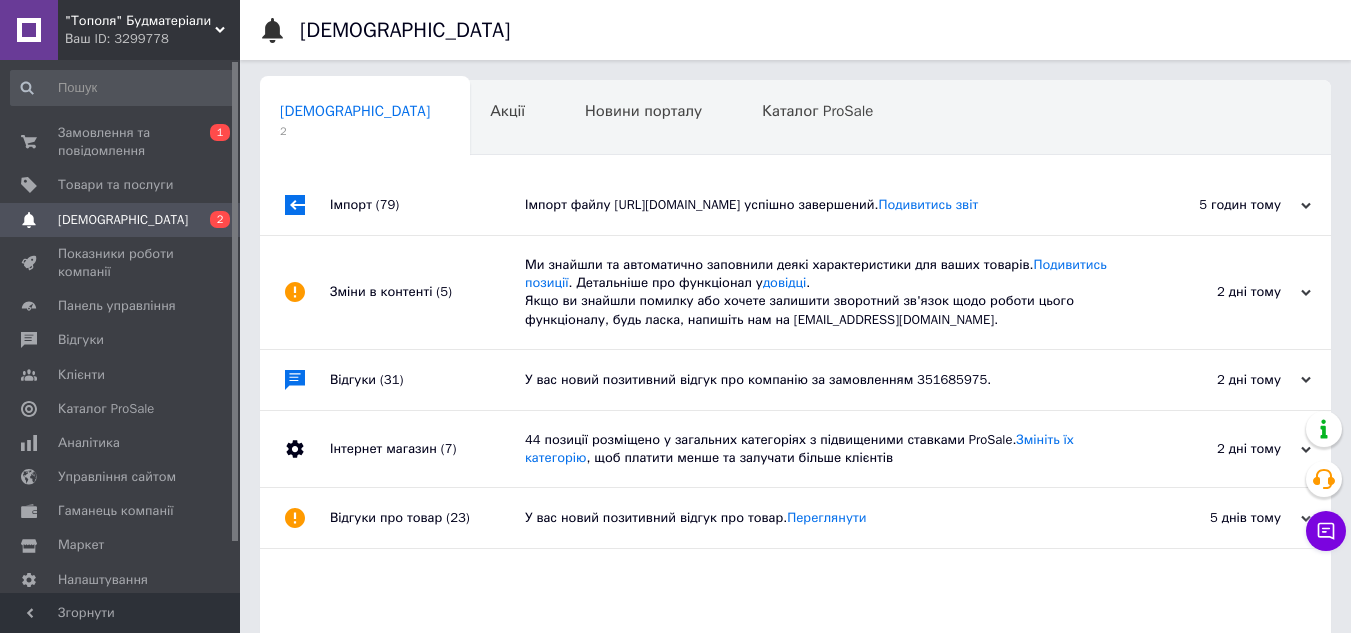 click on "Імпорт   (79)" at bounding box center [427, 205] 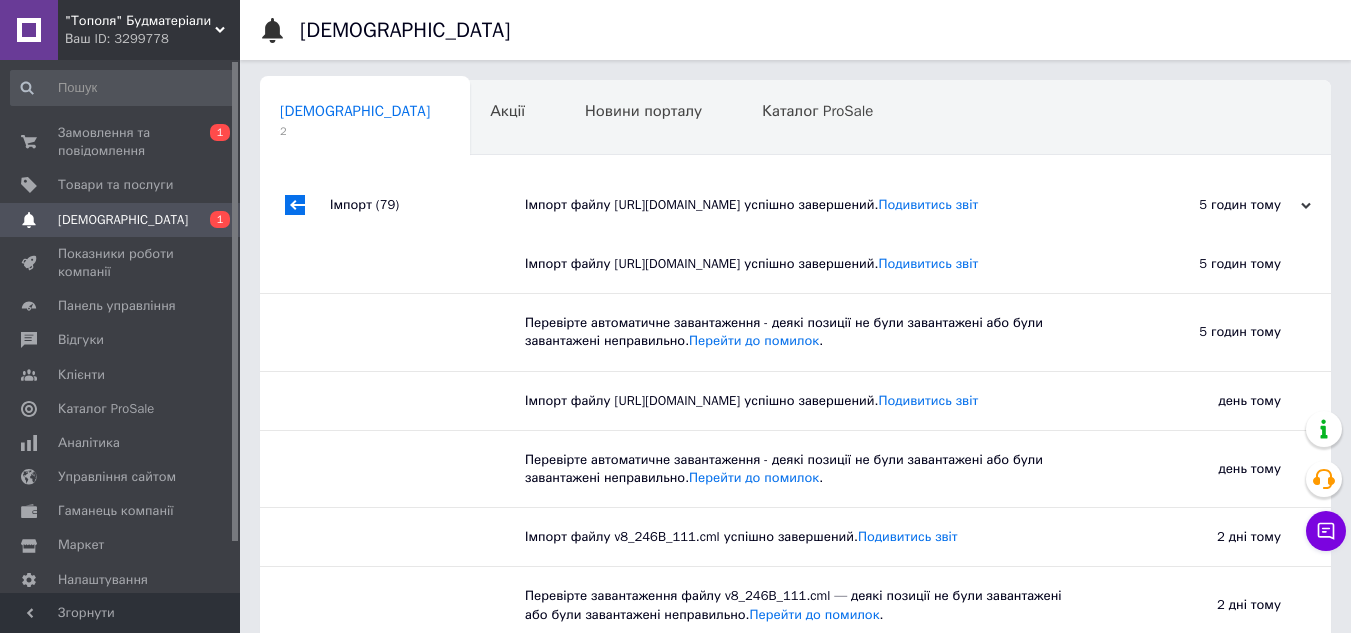 click on "Імпорт   (79)" at bounding box center (427, 205) 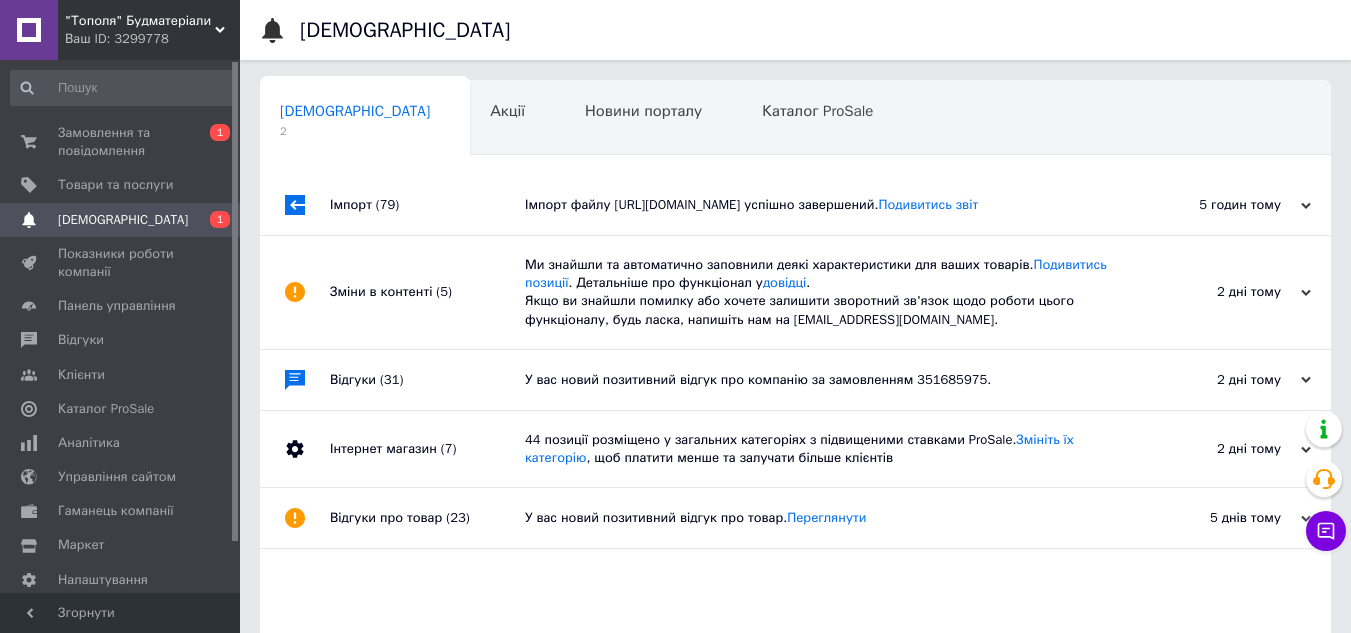 click on "Сповіщення Сповіщення 2 Акції 0 Новини порталу 0 Каталог ProSale 0 Навчання та заходи 0 Ok Відфільтровано...  Зберегти Нічого не знайдено Можливо, помилка у слові  або немає відповідностей за вашим запитом. Сповіщення 2 Акції 0 Новини порталу 0 Каталог ProSale 0 Навчання та заходи 0 :  Імпорт   (79) Імпорт файлу https://sigma.ua/bitrix/catalog_export/marketsigma.php успішно завершений.  Подивитись звіт 5 годин тому 10.07.2025 Зміни в контенті   (5) Ми знайшли та автоматично заповнили деякі характеристики для ваших товарів.  Подивитись позиції . Детальніше про функціонал у  довідці . 2 дні тому 08.07.2025   (31)" at bounding box center [795, 402] 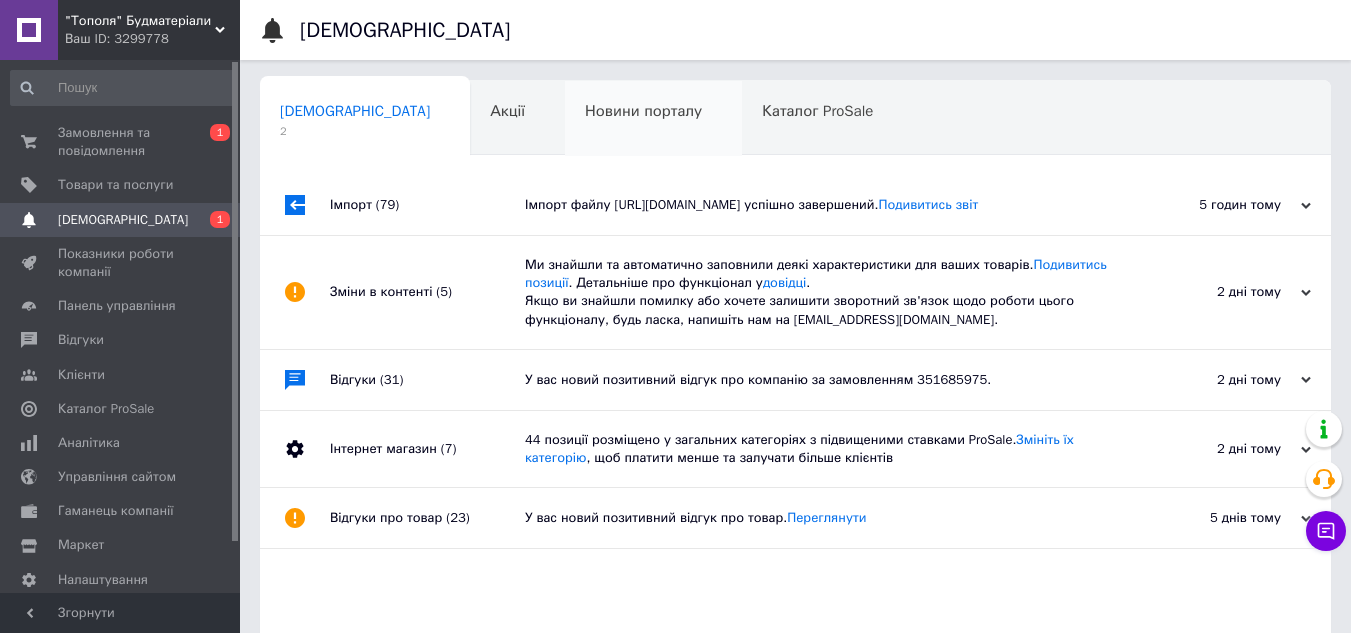 click on "Новини порталу 0" at bounding box center (653, 119) 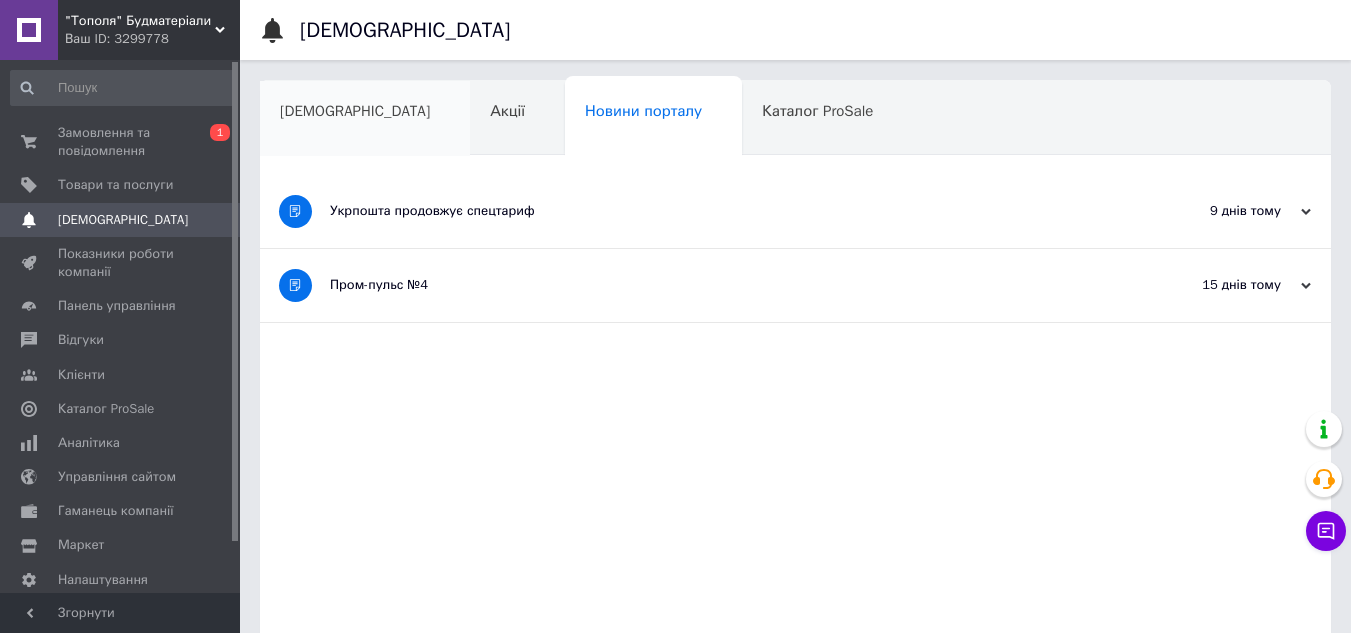 click on "[DEMOGRAPHIC_DATA]" at bounding box center [365, 119] 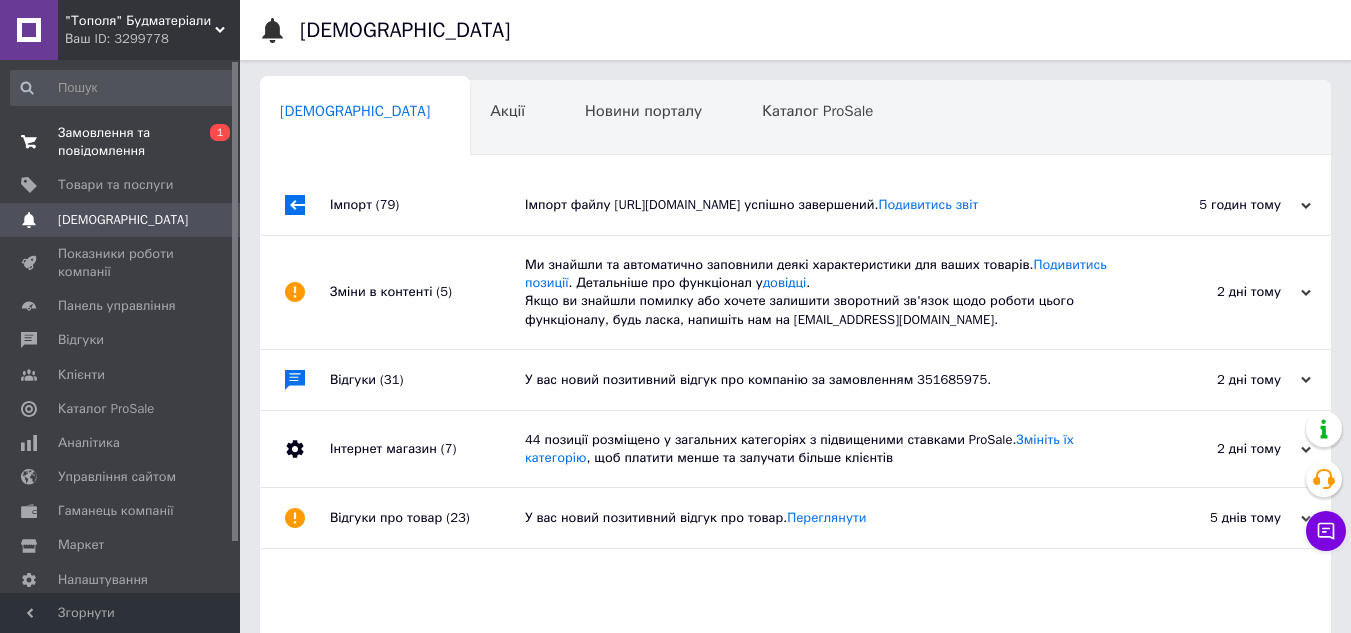 click on "0 1" at bounding box center [212, 142] 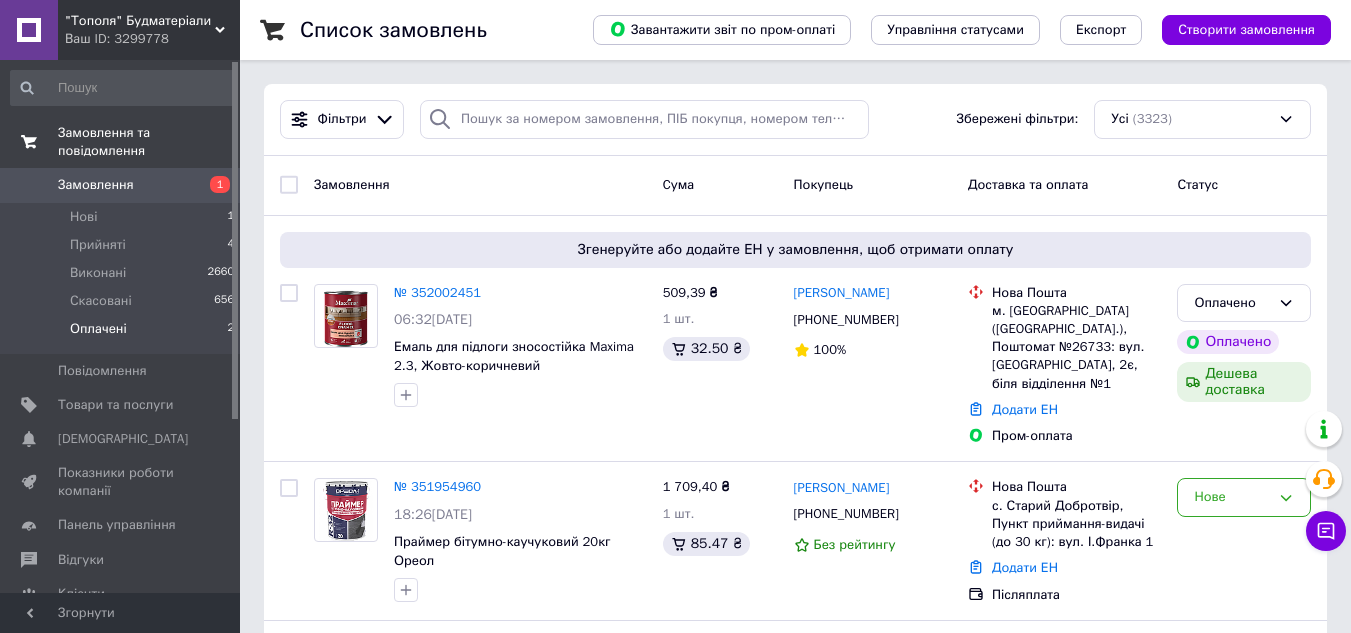 click on "Оплачені" at bounding box center [98, 329] 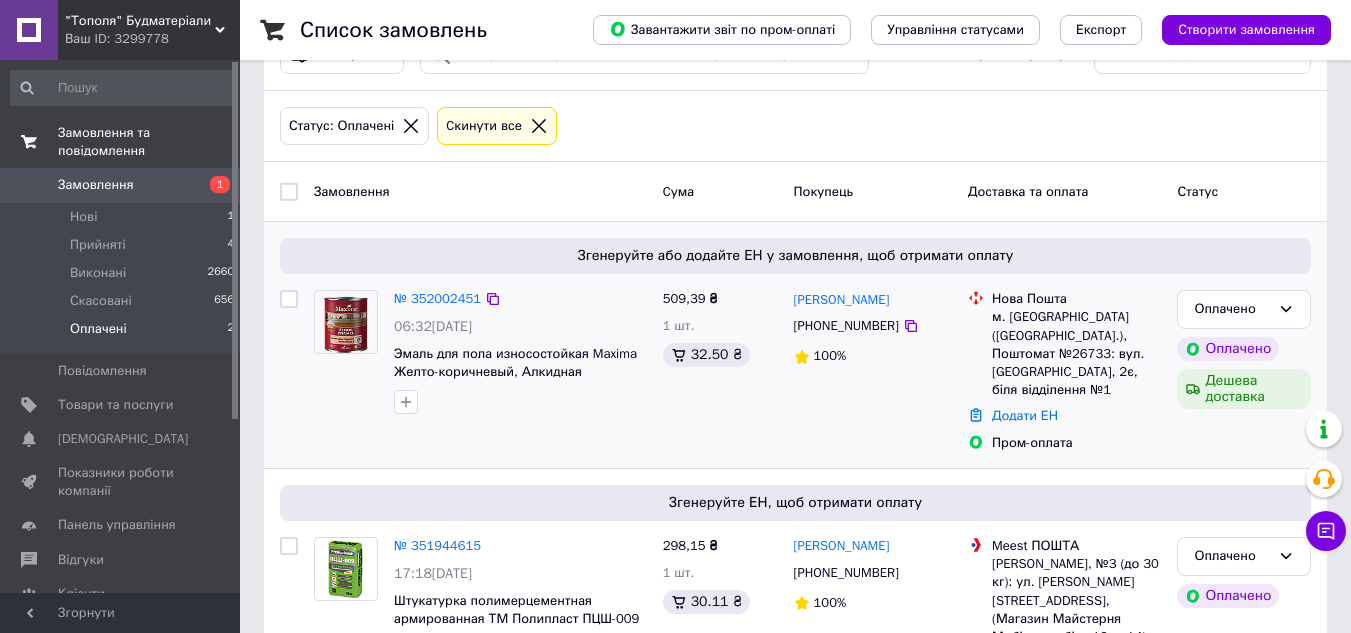 scroll, scrollTop: 100, scrollLeft: 0, axis: vertical 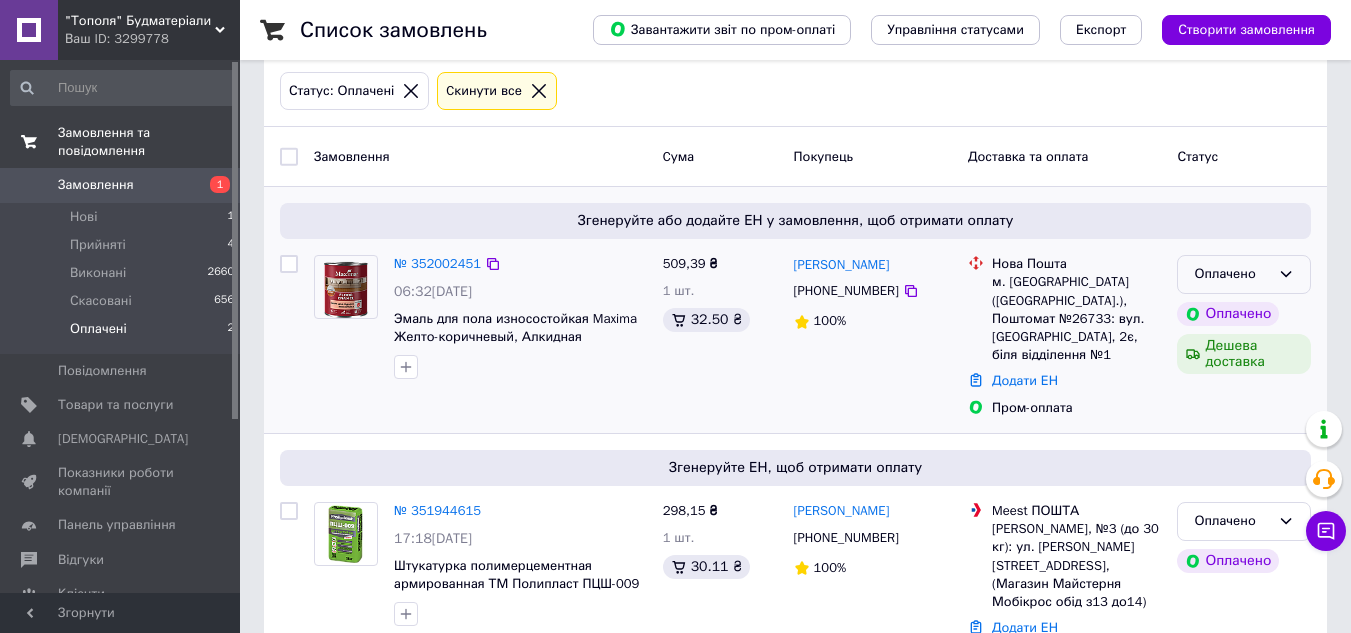 click 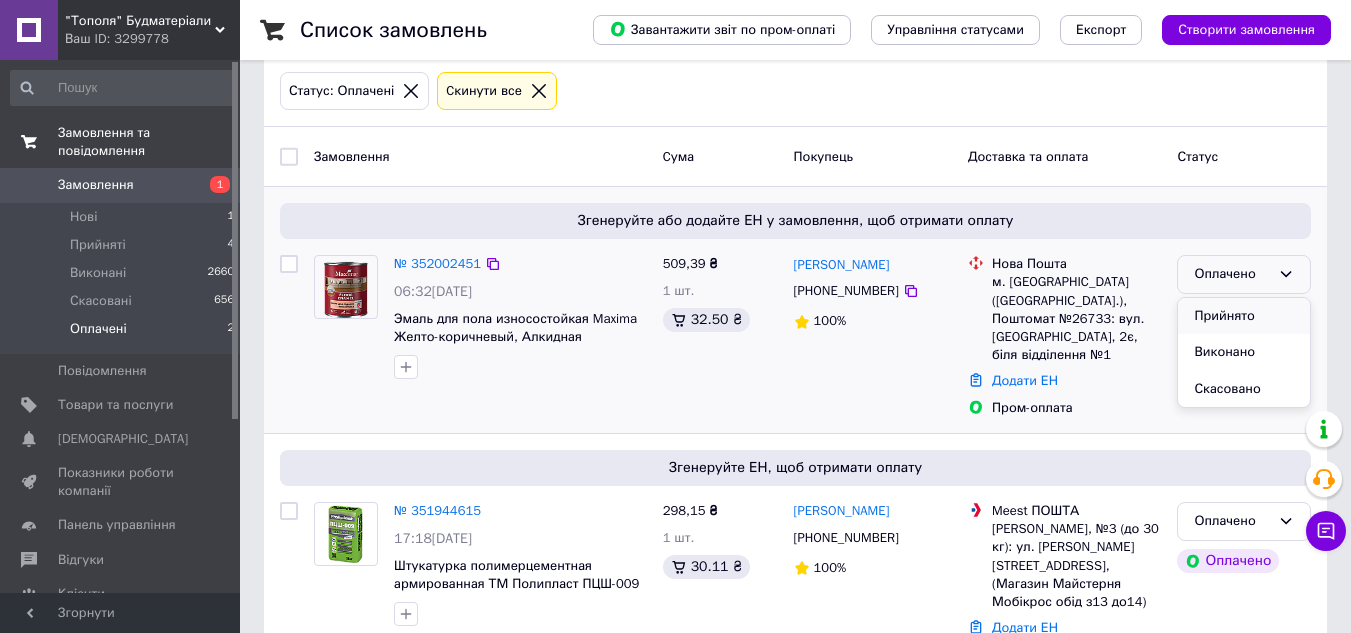 click on "Прийнято" at bounding box center (1244, 316) 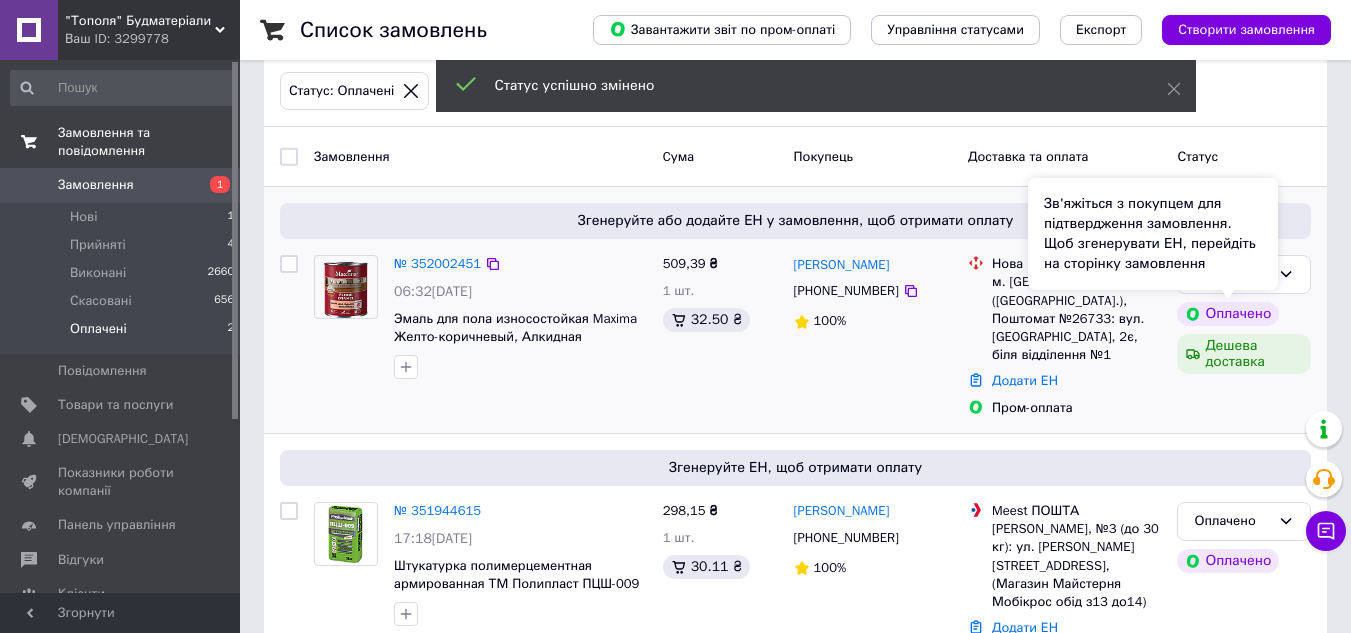 scroll, scrollTop: 135, scrollLeft: 0, axis: vertical 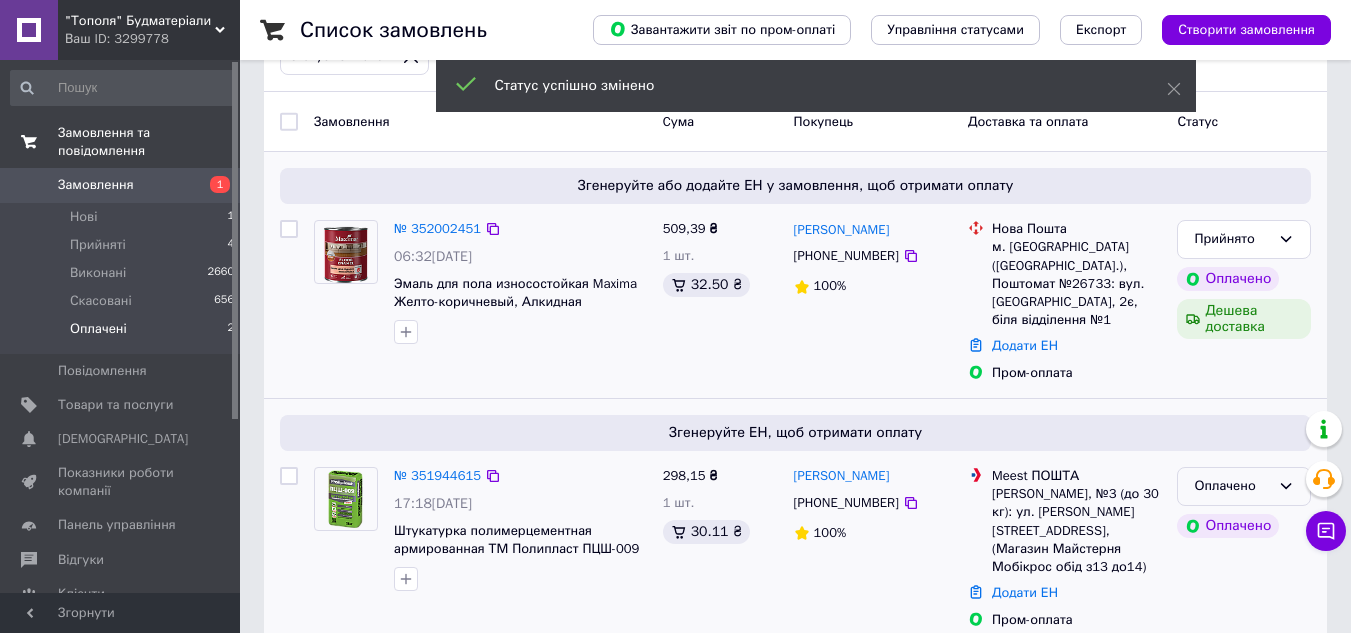 click 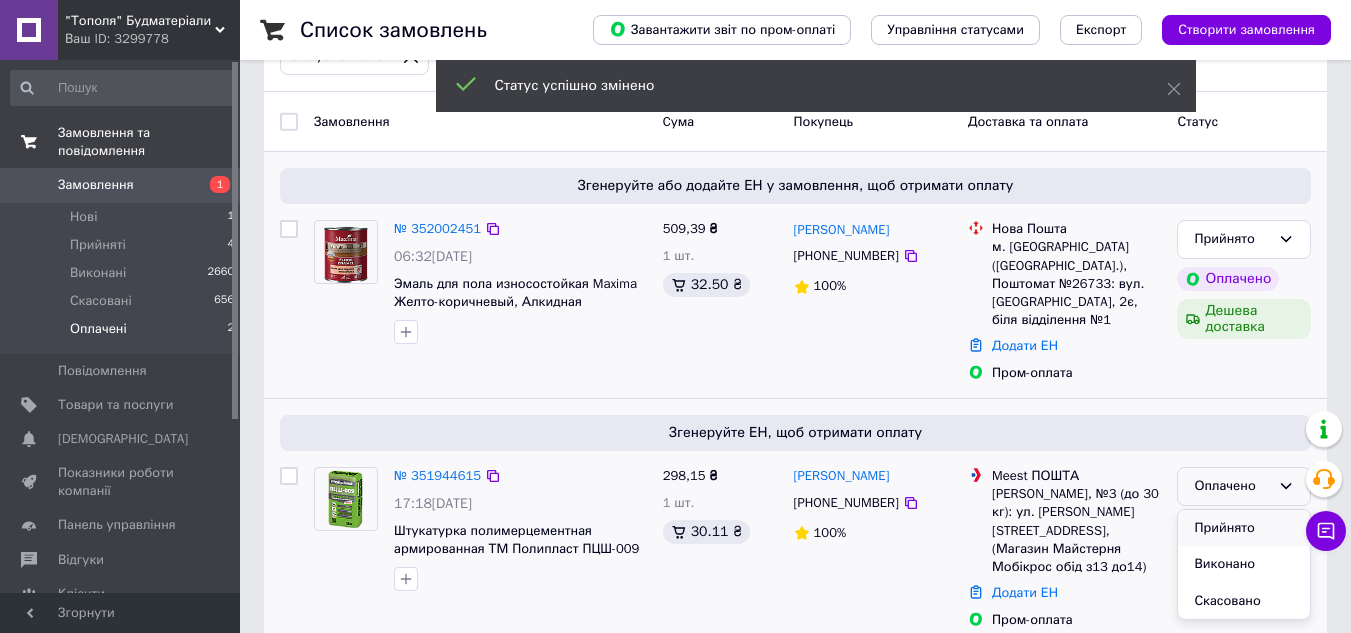 click on "Прийнято" at bounding box center (1244, 528) 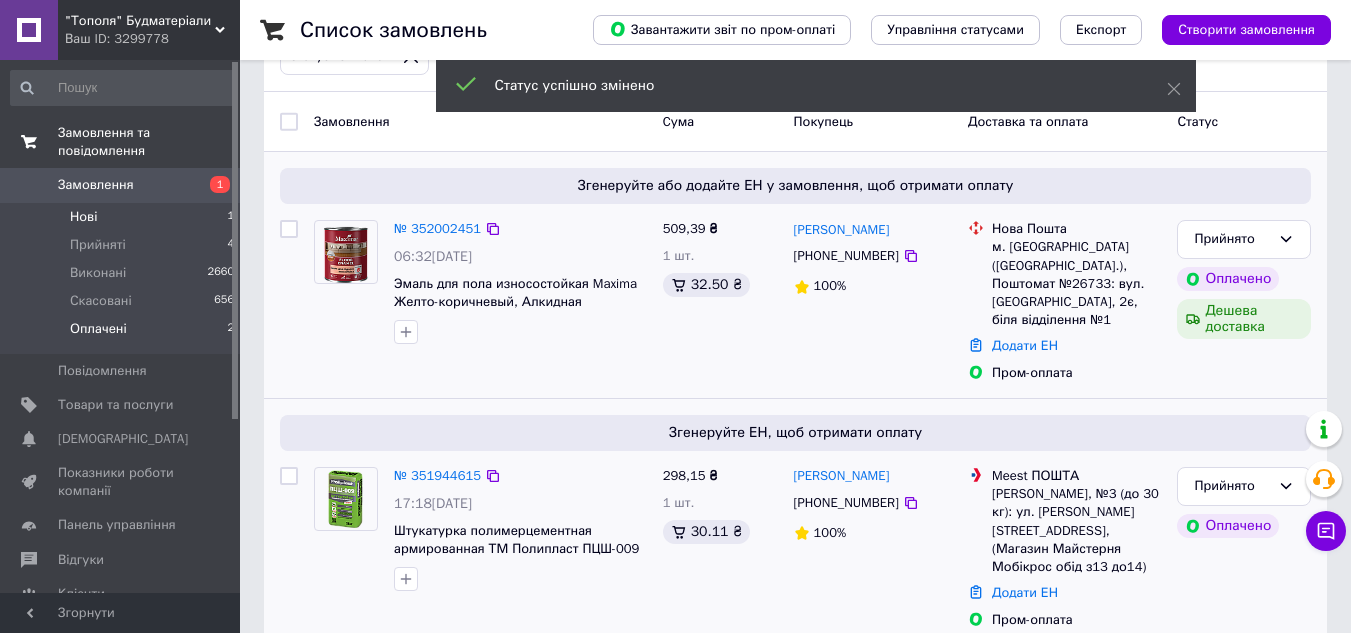 click on "Нові 1" at bounding box center (123, 217) 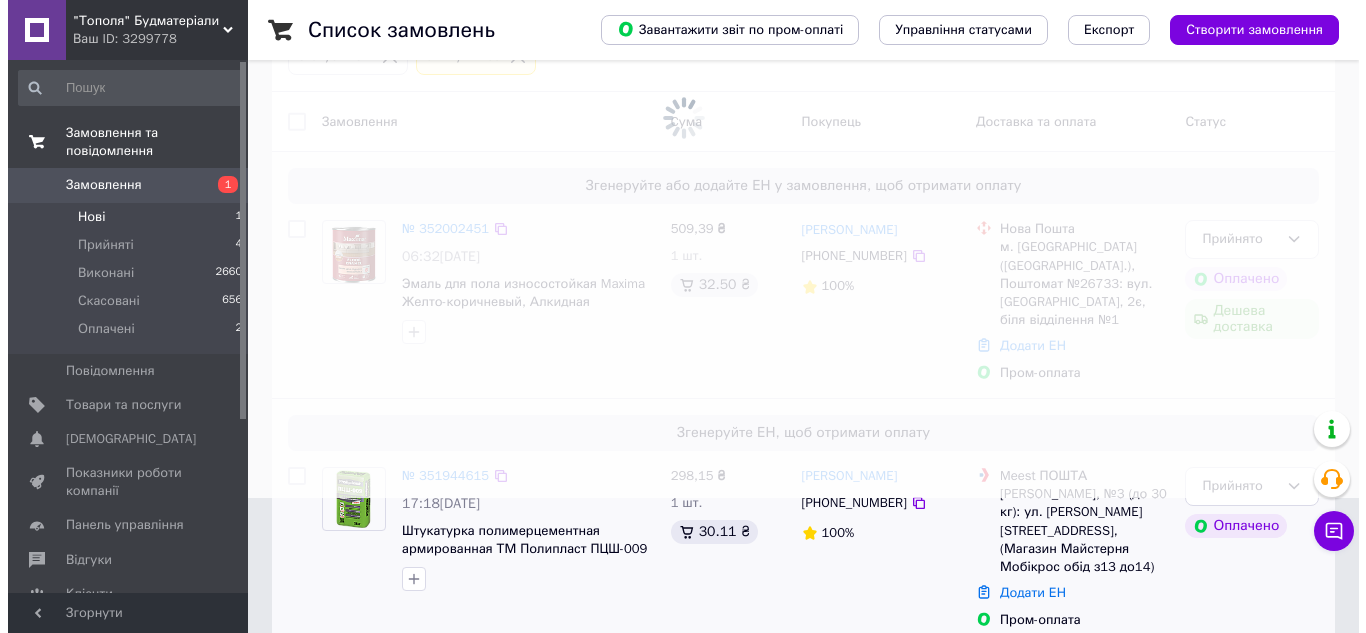 scroll, scrollTop: 0, scrollLeft: 0, axis: both 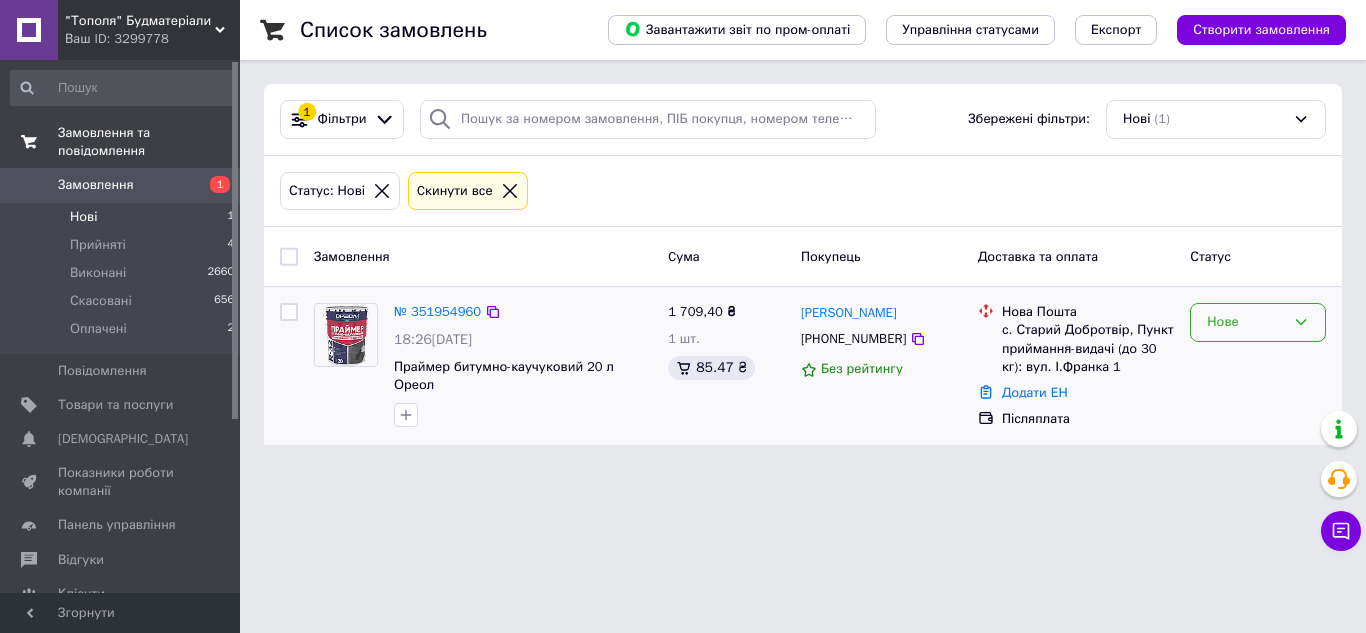 click on "Нове" at bounding box center (1246, 322) 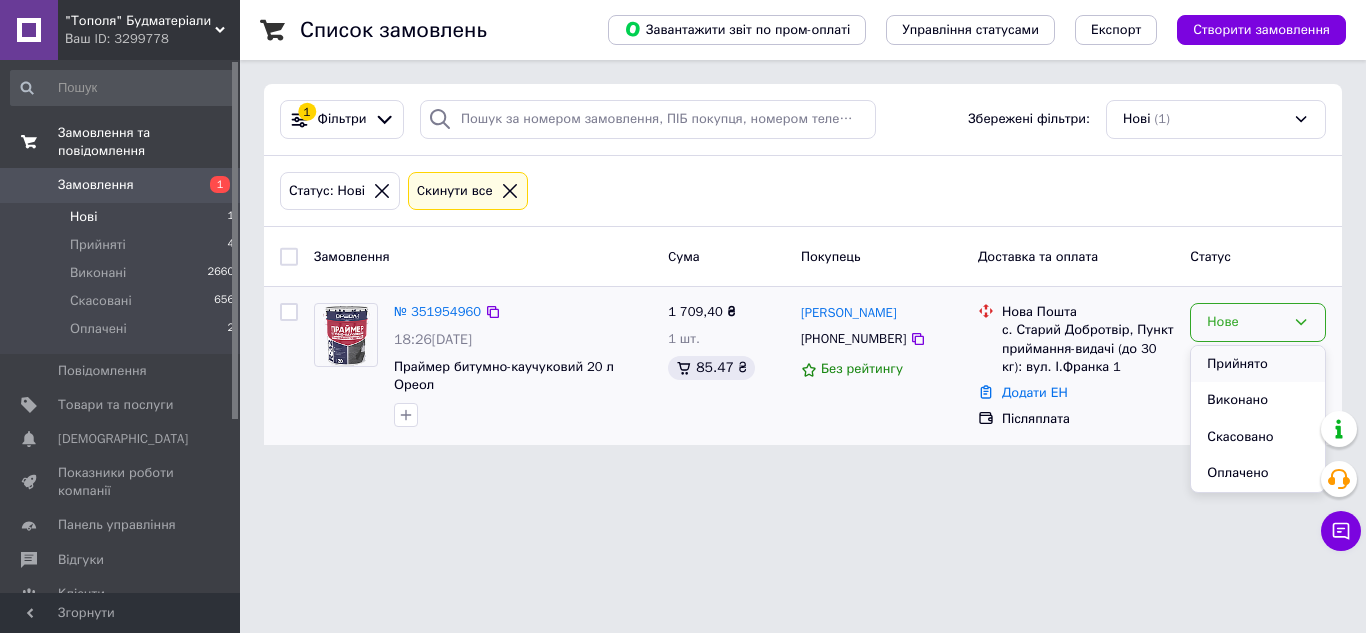 click on "Прийнято" at bounding box center [1258, 364] 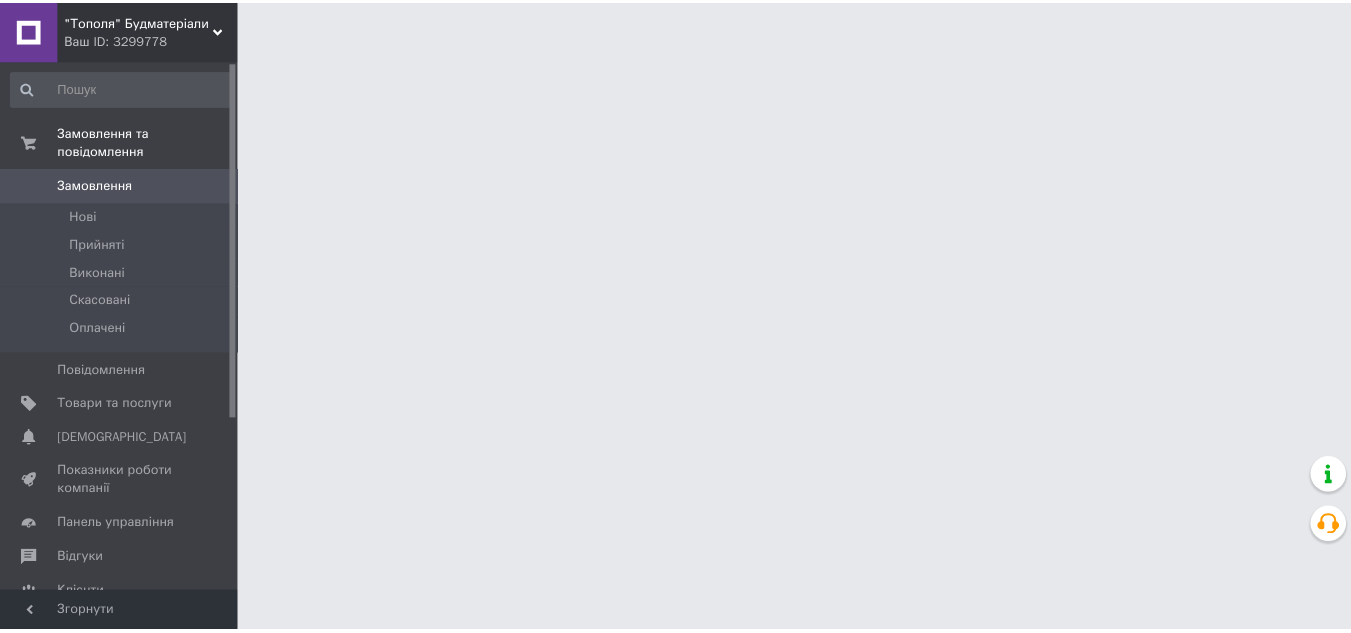 scroll, scrollTop: 0, scrollLeft: 0, axis: both 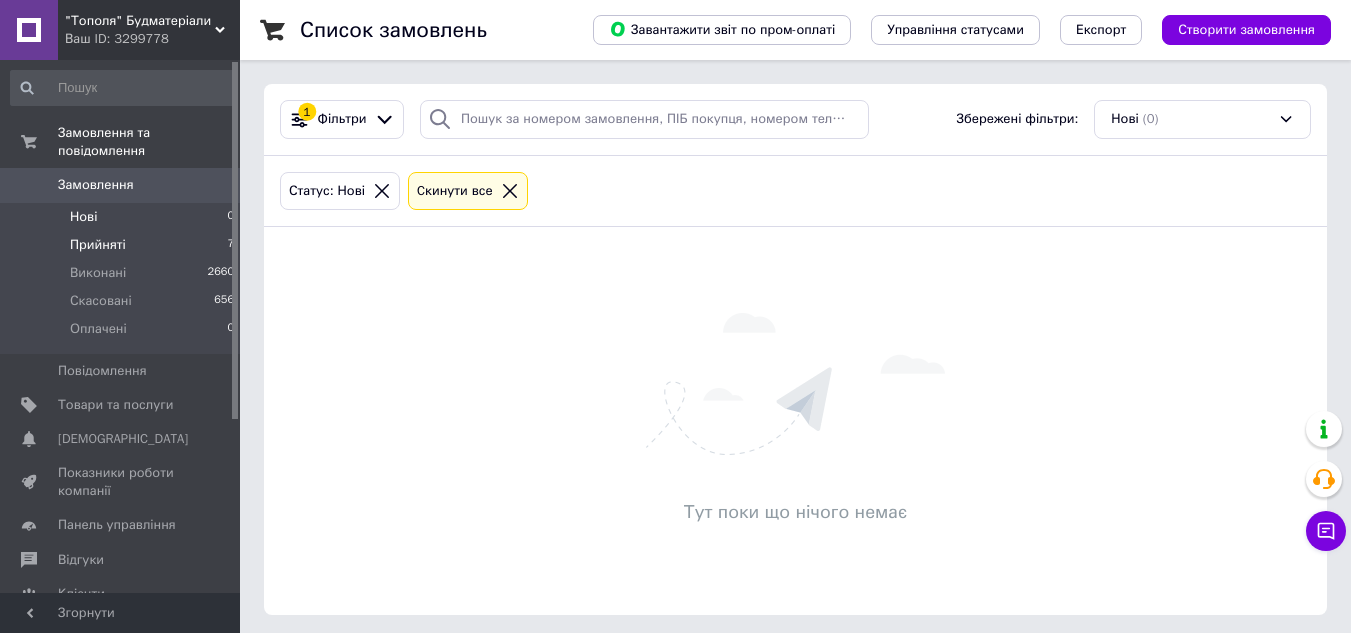 click on "Прийняті" at bounding box center (98, 245) 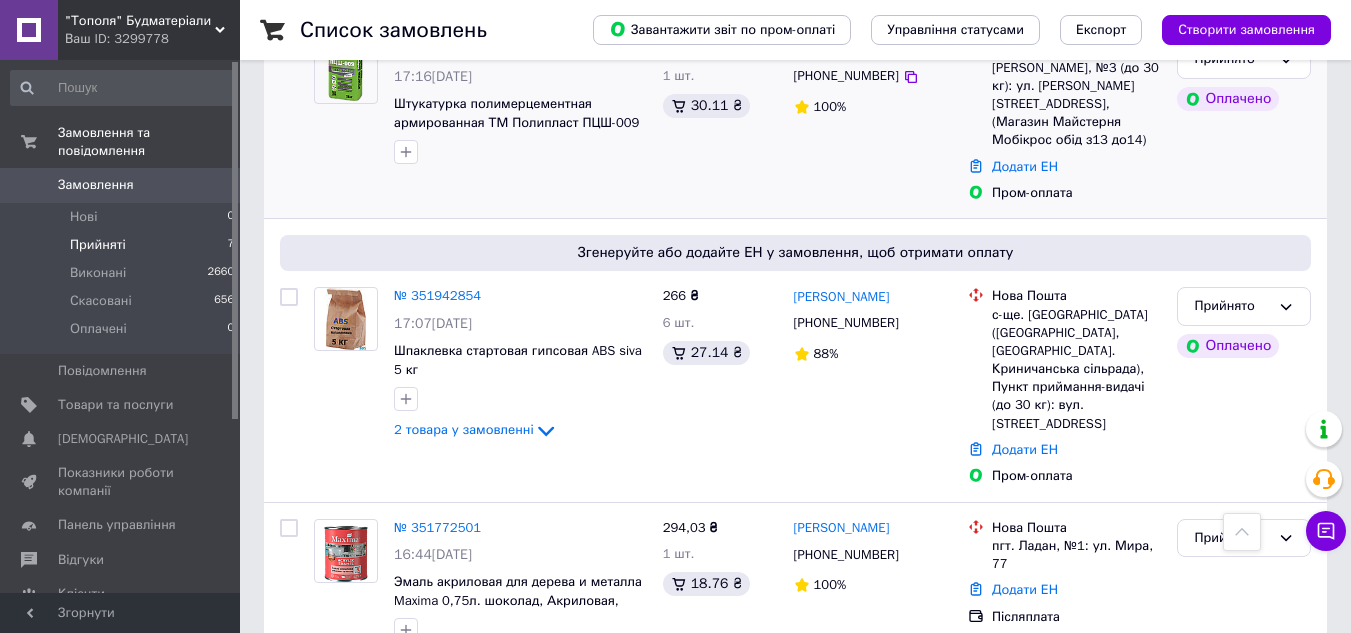 scroll, scrollTop: 1000, scrollLeft: 0, axis: vertical 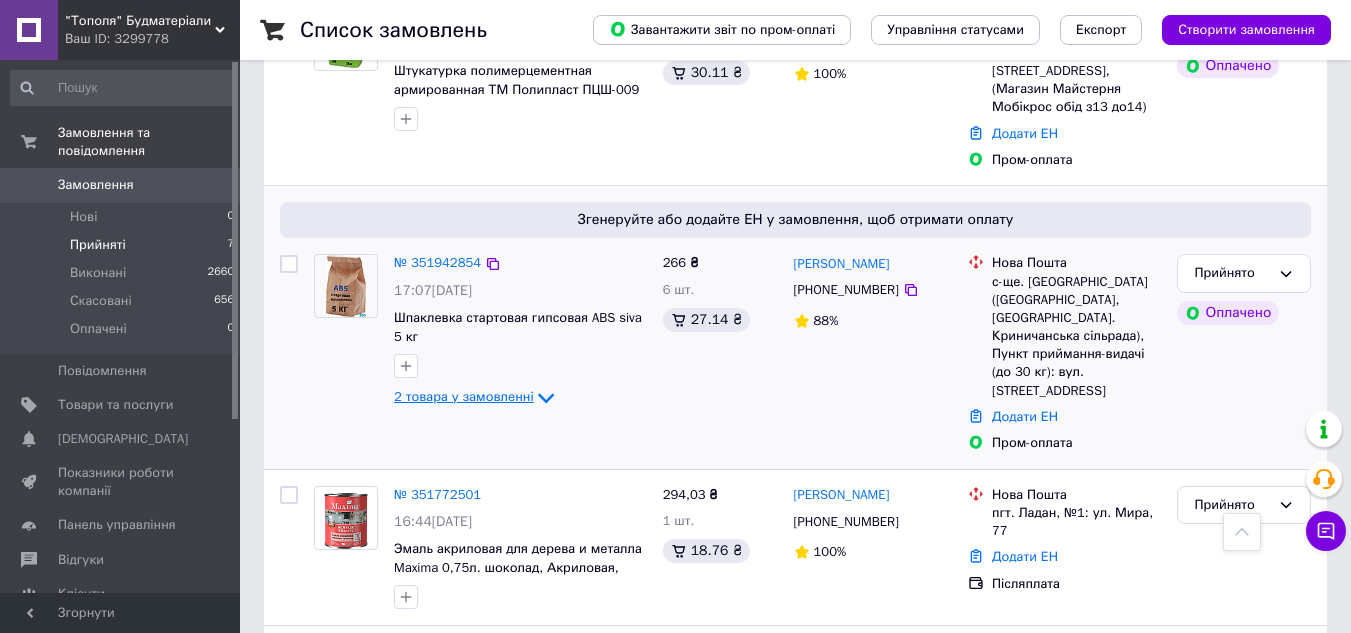 click on "2 товара у замовленні" at bounding box center [464, 397] 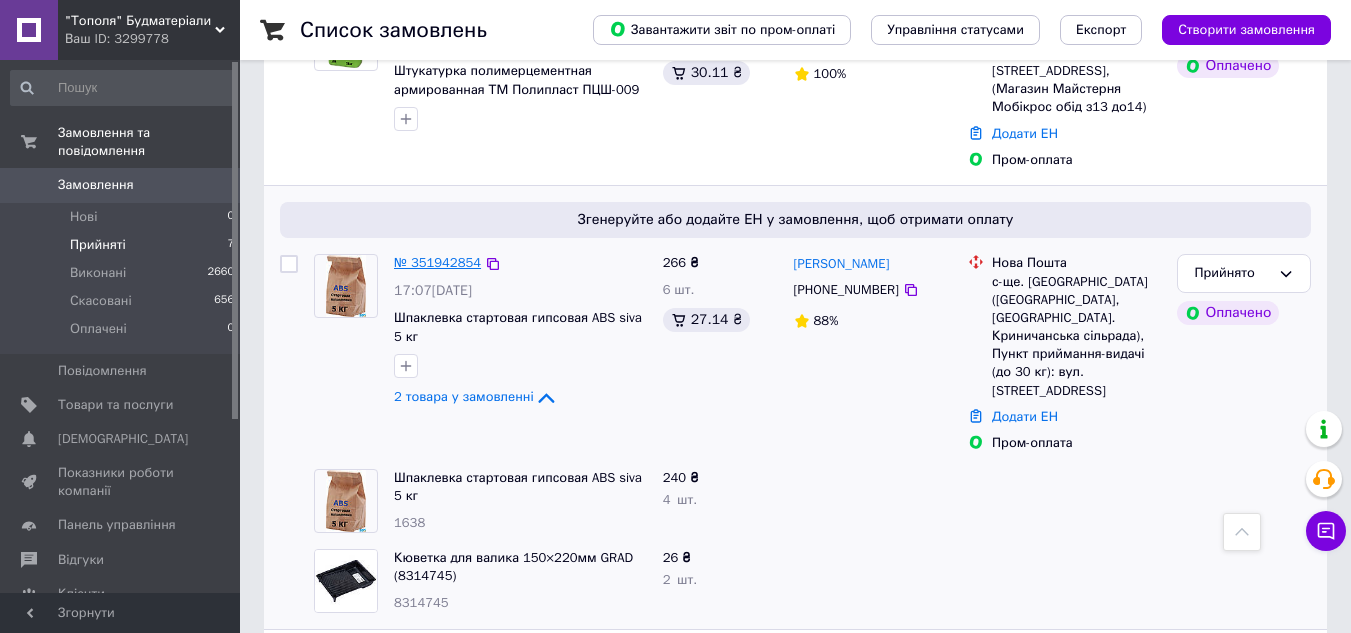 click on "№ 351942854" at bounding box center (437, 262) 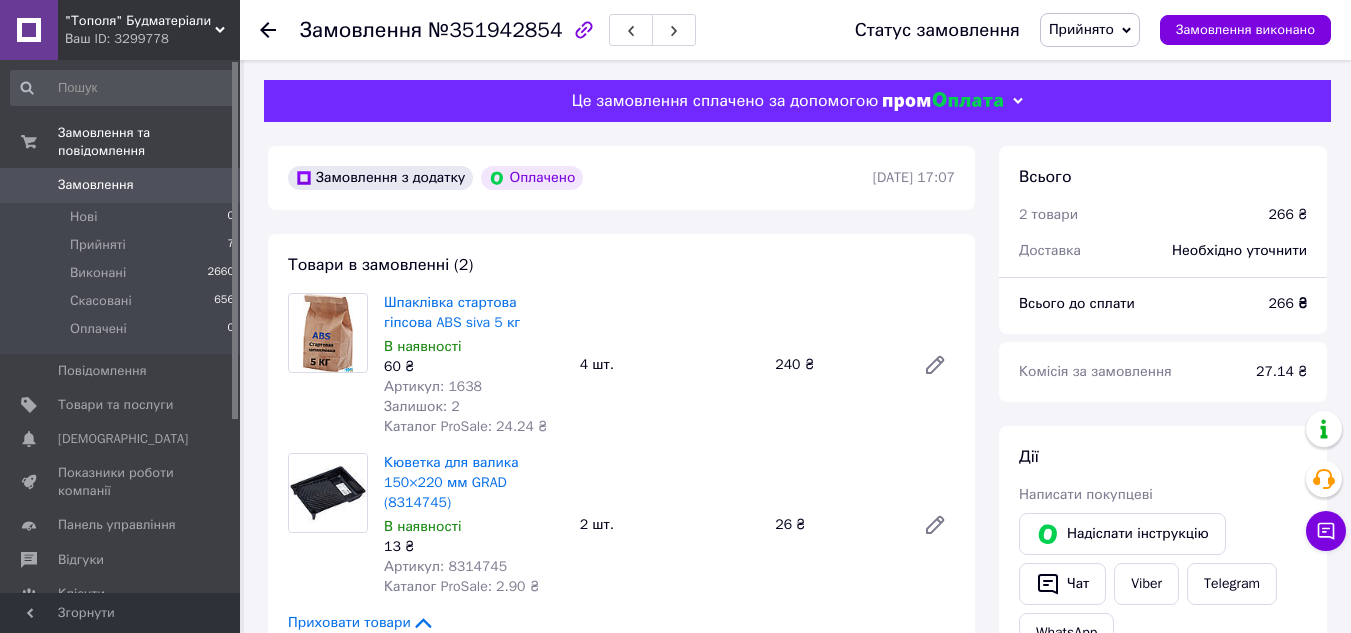 scroll, scrollTop: 100, scrollLeft: 0, axis: vertical 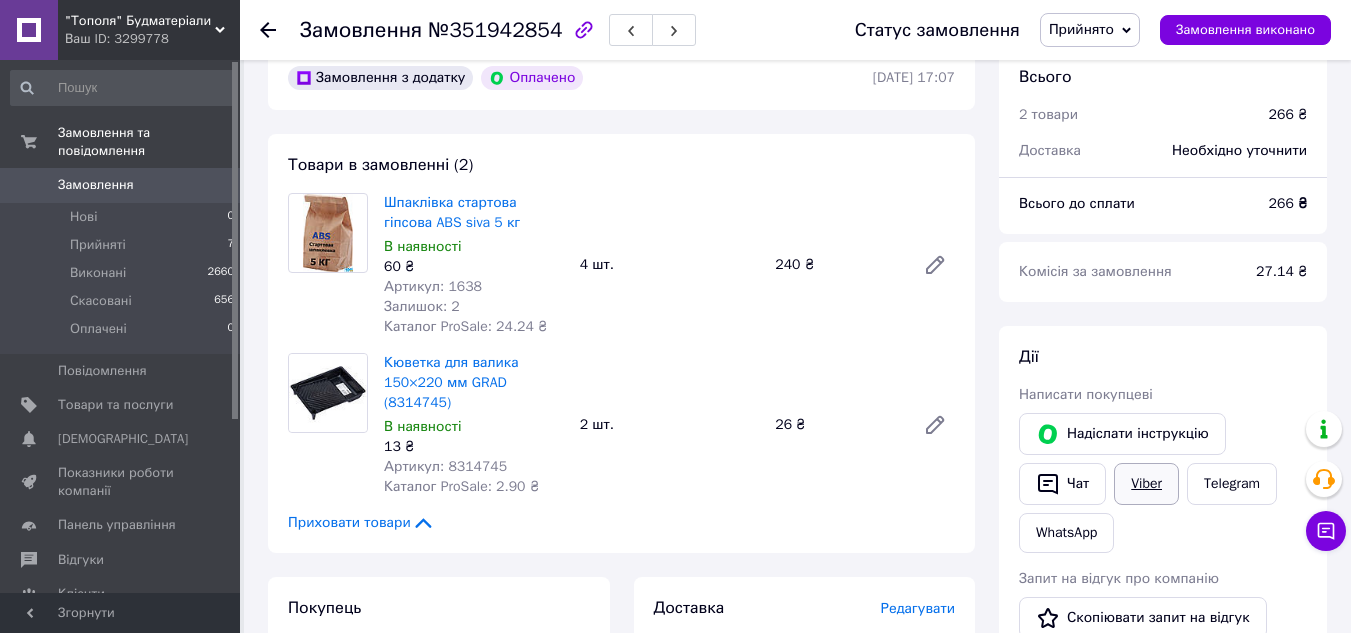 click on "Viber" at bounding box center [1146, 484] 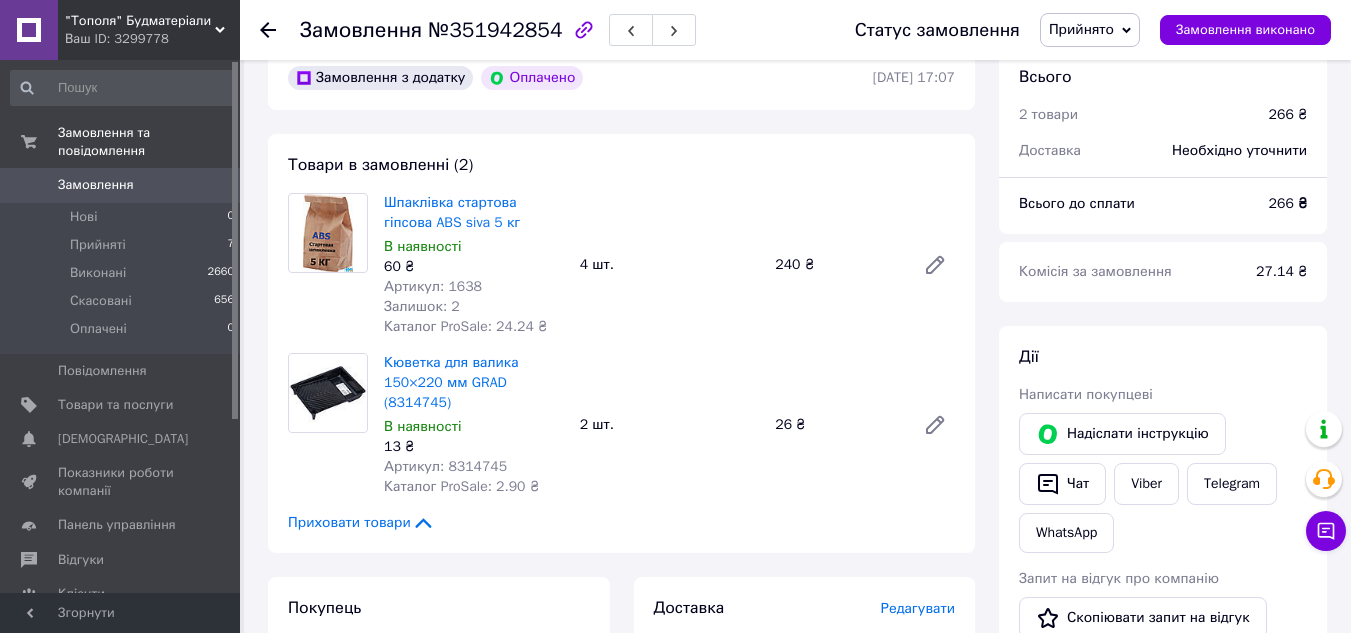 click 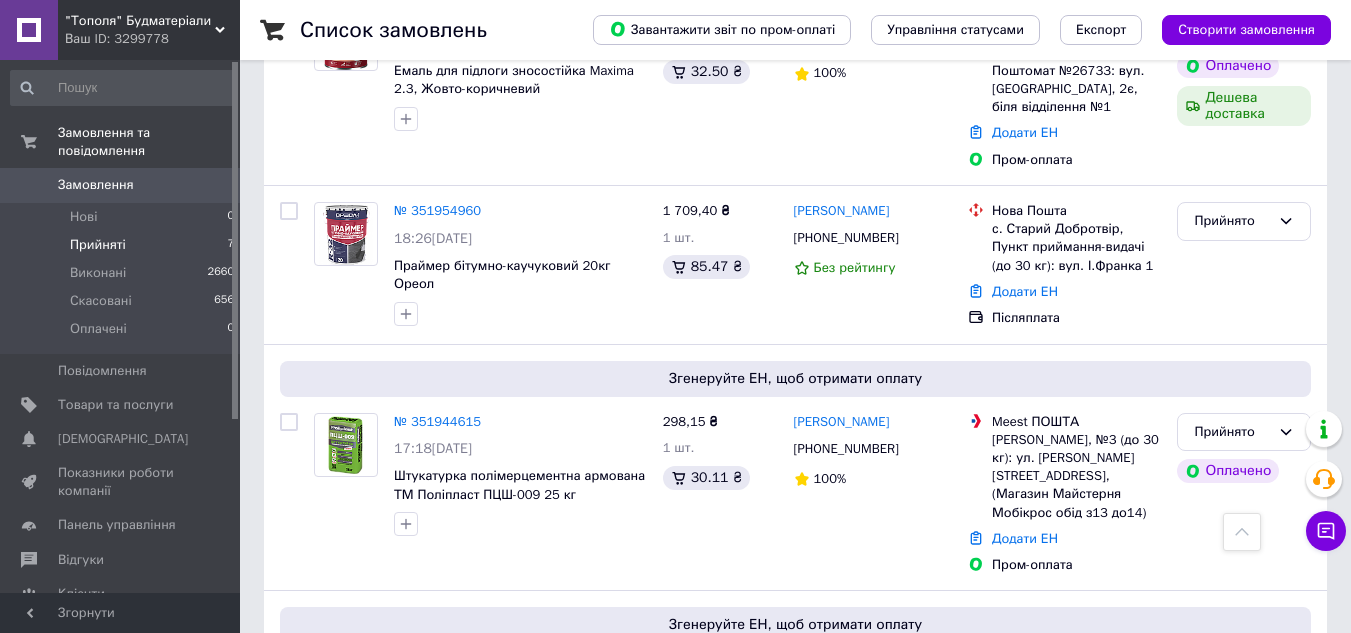 scroll, scrollTop: 300, scrollLeft: 0, axis: vertical 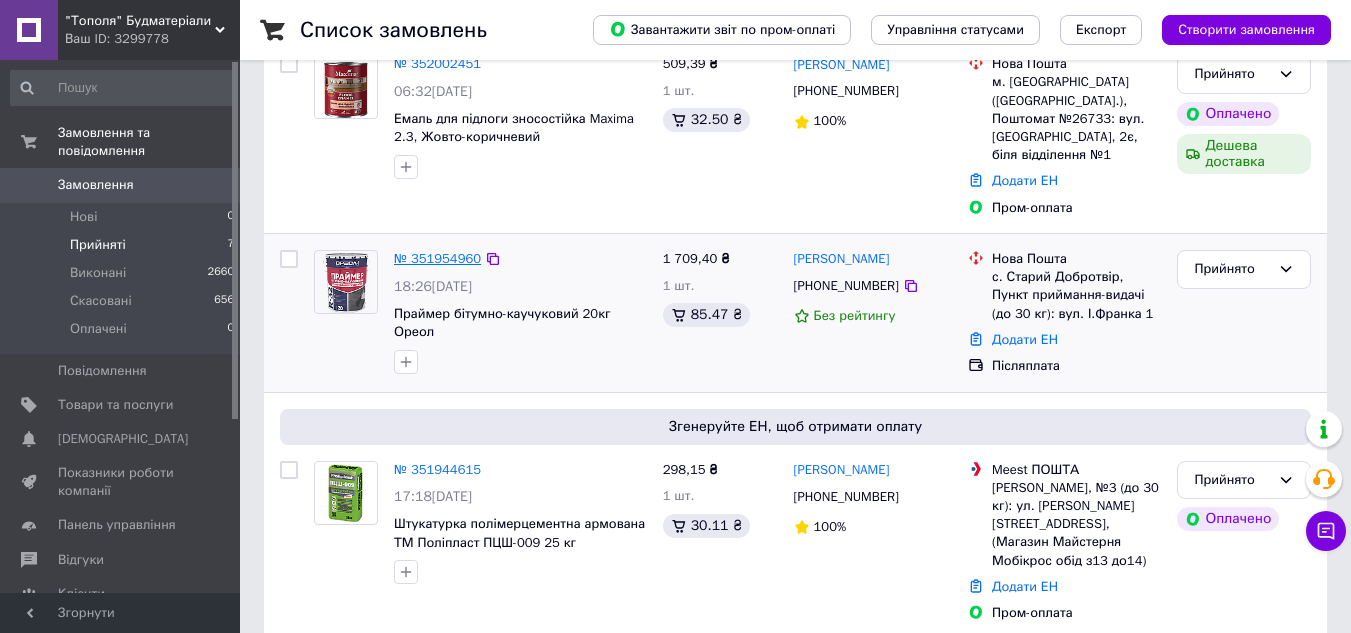 click on "№ 351954960" at bounding box center [437, 258] 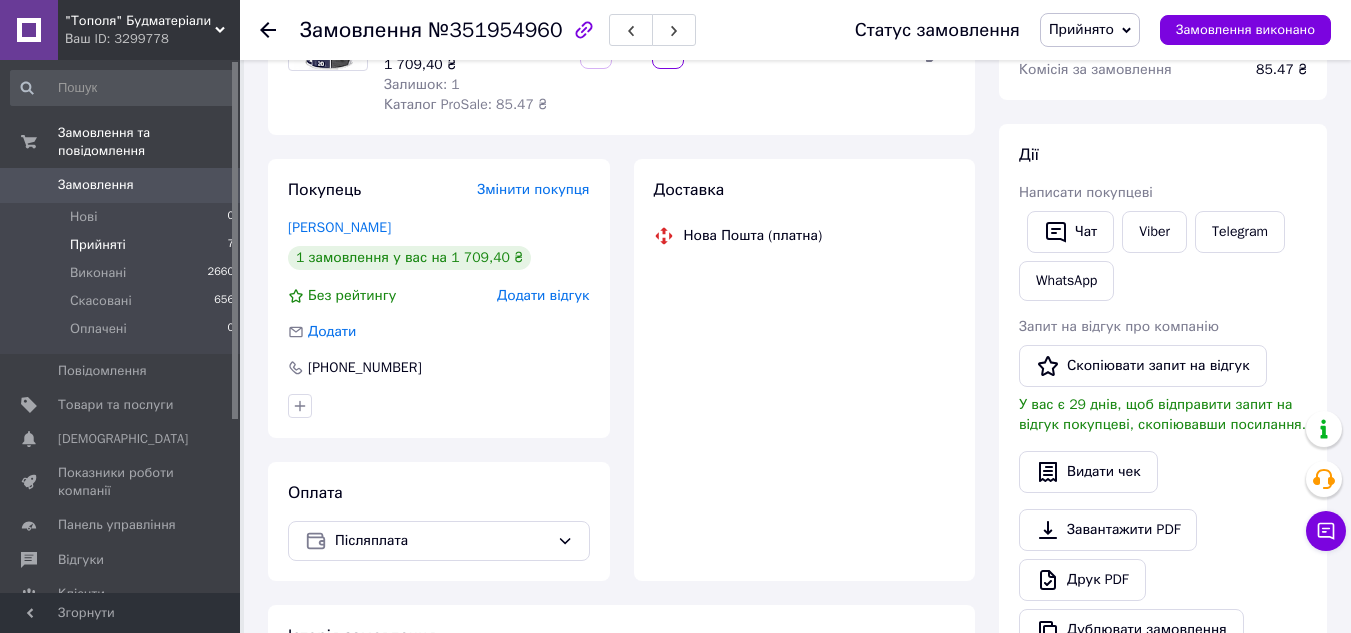 scroll, scrollTop: 300, scrollLeft: 0, axis: vertical 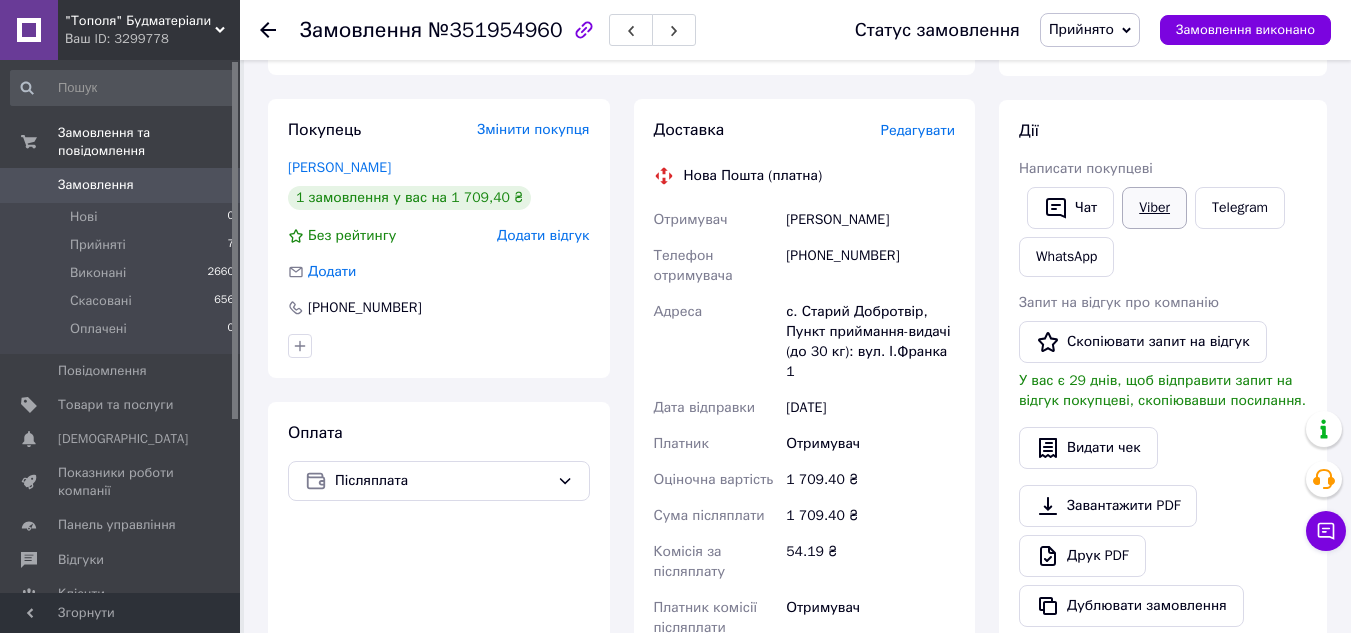 click on "Viber" at bounding box center [1154, 208] 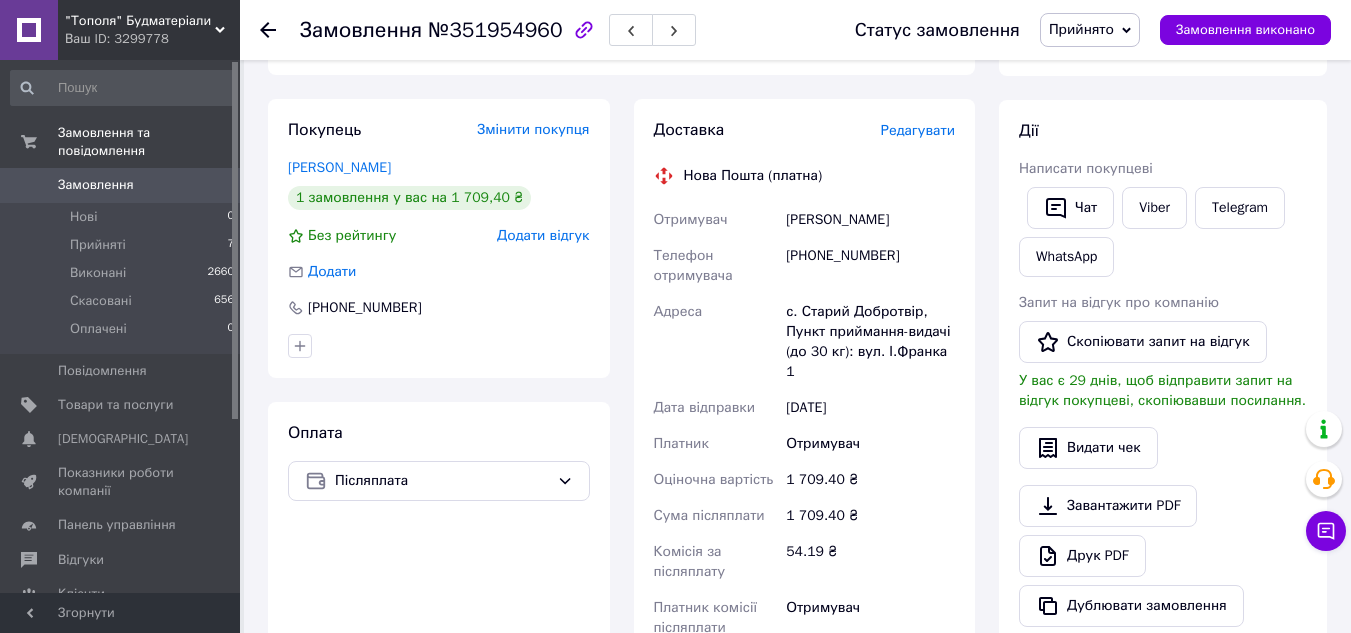 click 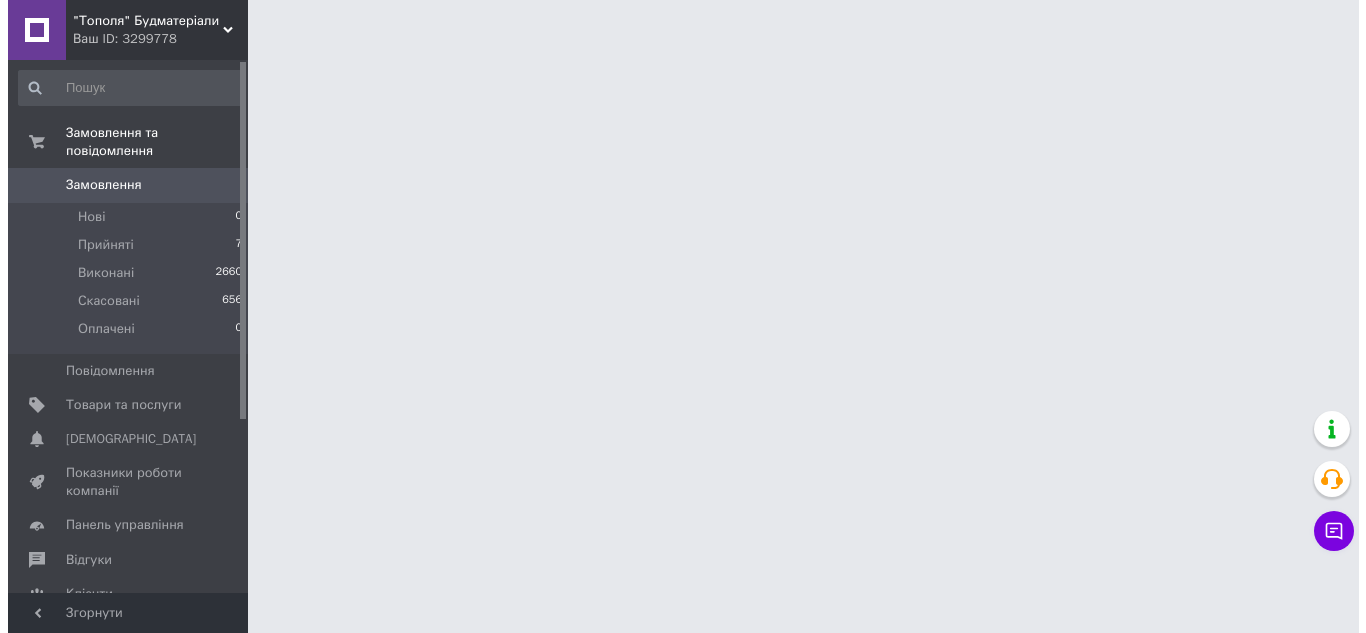 scroll, scrollTop: 0, scrollLeft: 0, axis: both 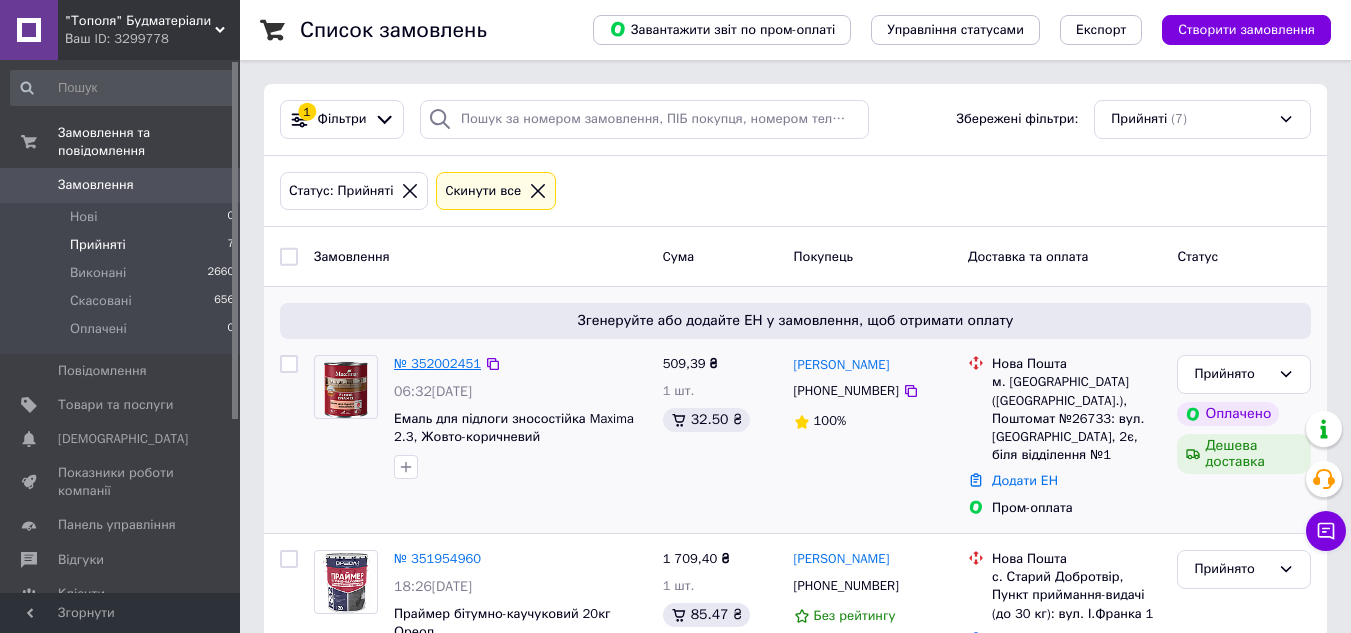 click on "№ 352002451" at bounding box center [437, 363] 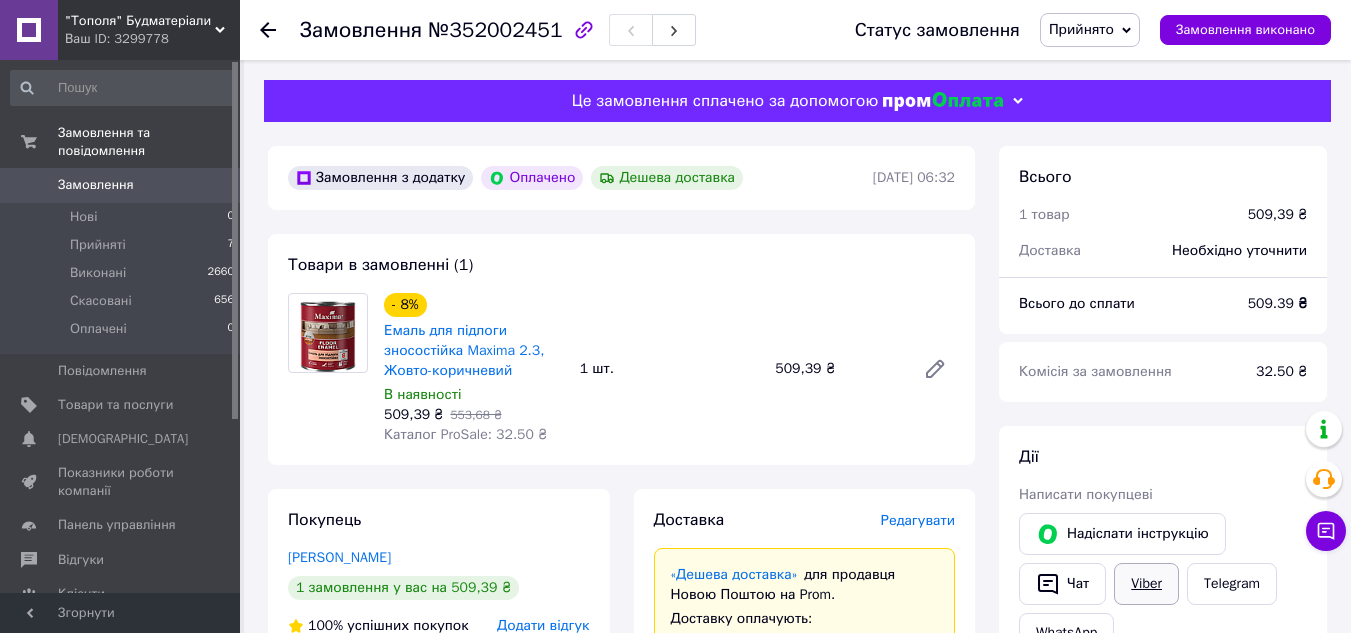 click on "Viber" at bounding box center (1146, 584) 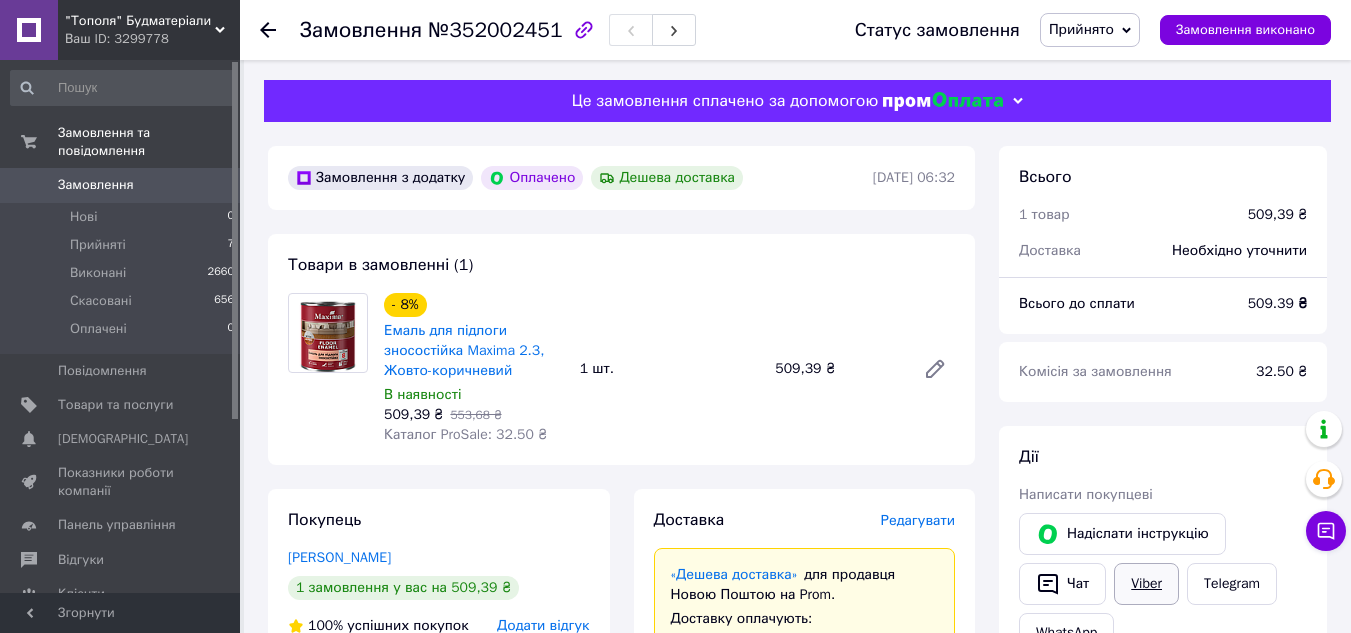 click on "Viber" at bounding box center [1146, 584] 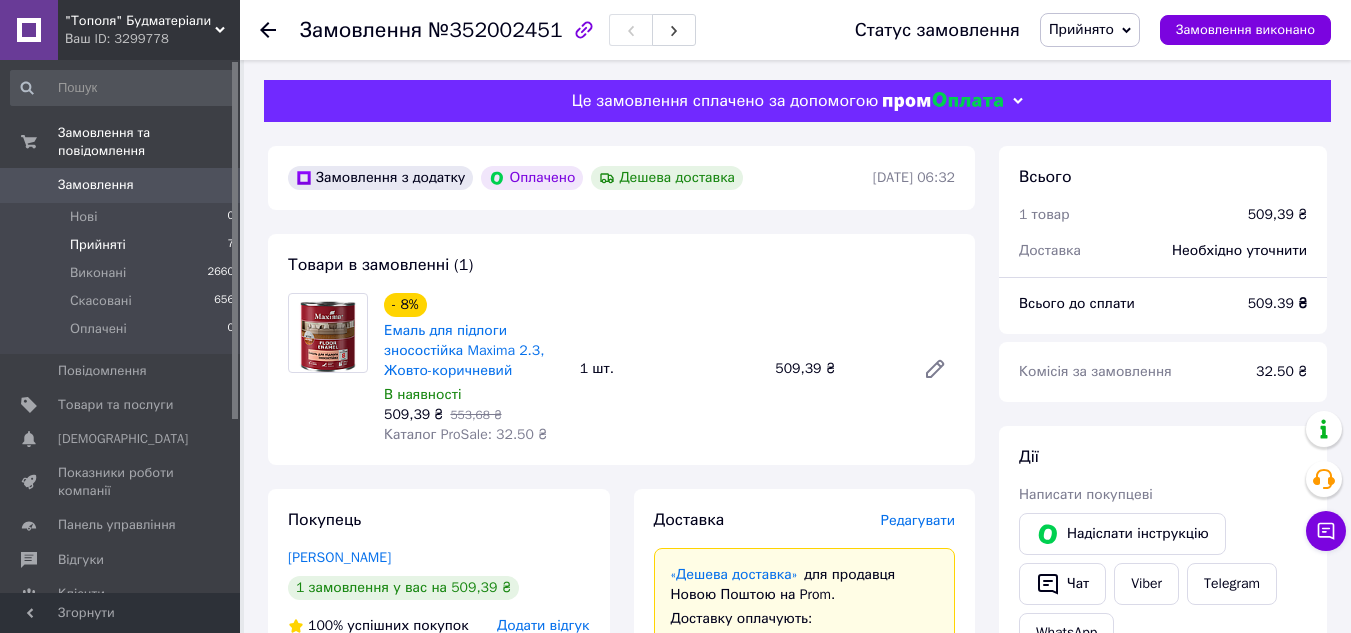click on "Прийняті" at bounding box center (98, 245) 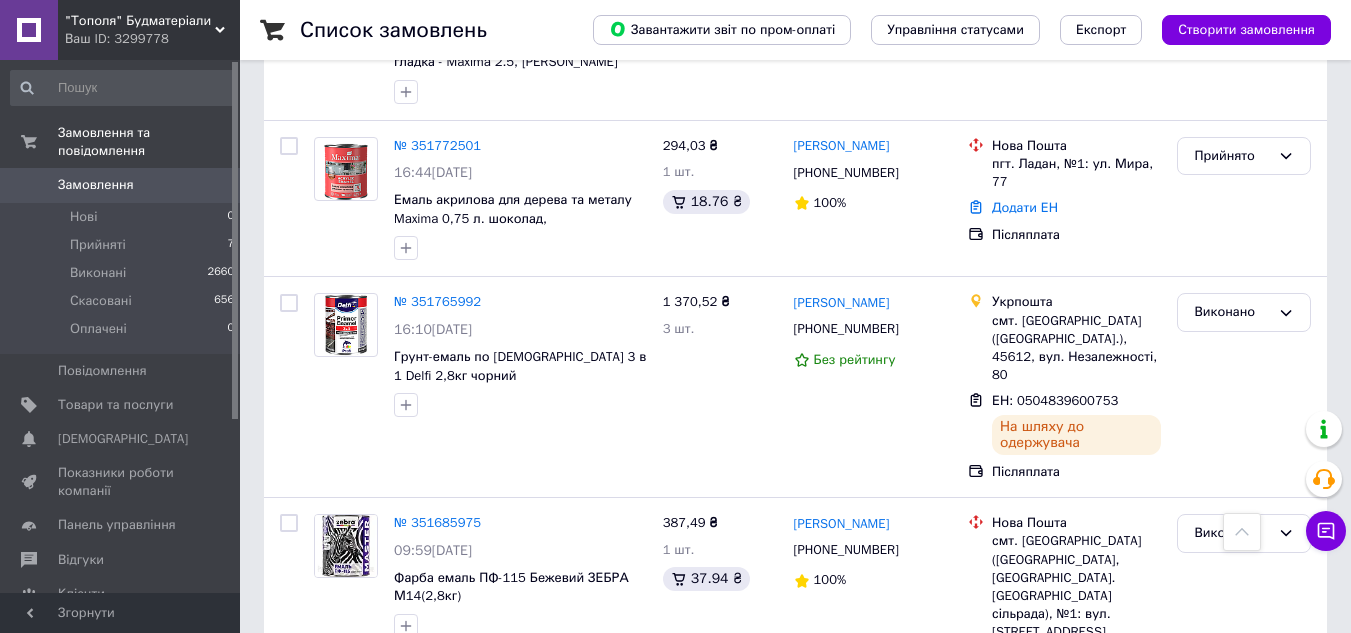 scroll, scrollTop: 1500, scrollLeft: 0, axis: vertical 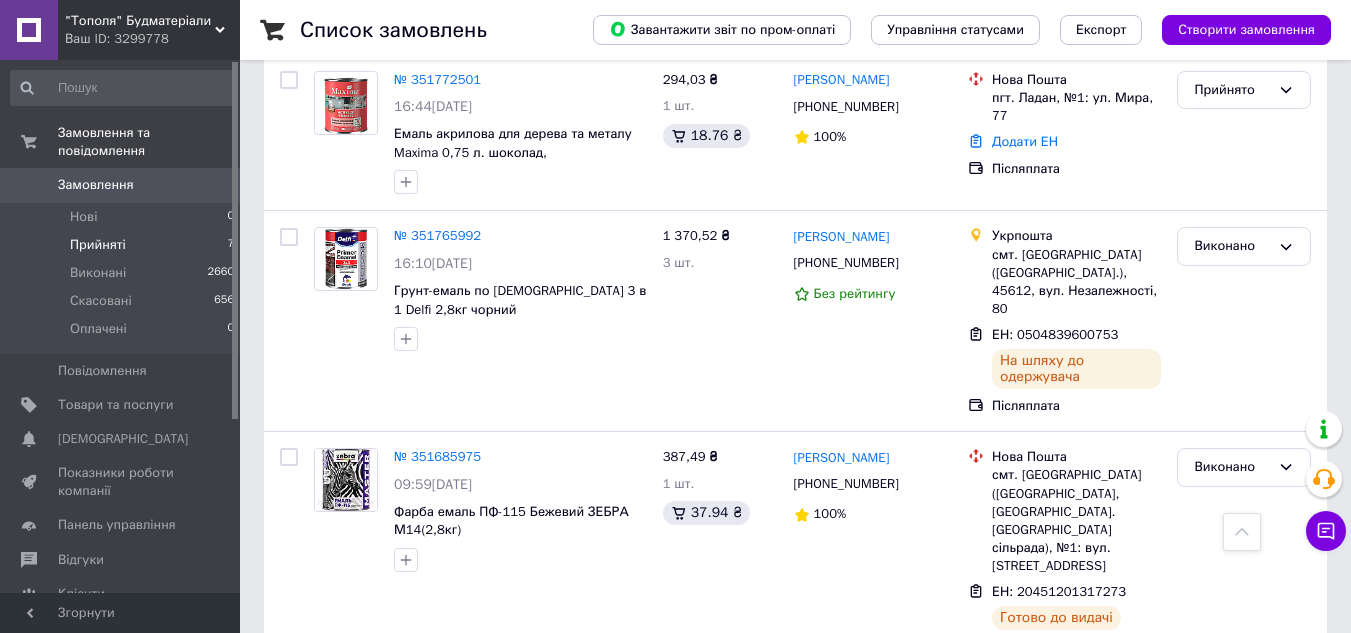 click on "Прийняті" at bounding box center [98, 245] 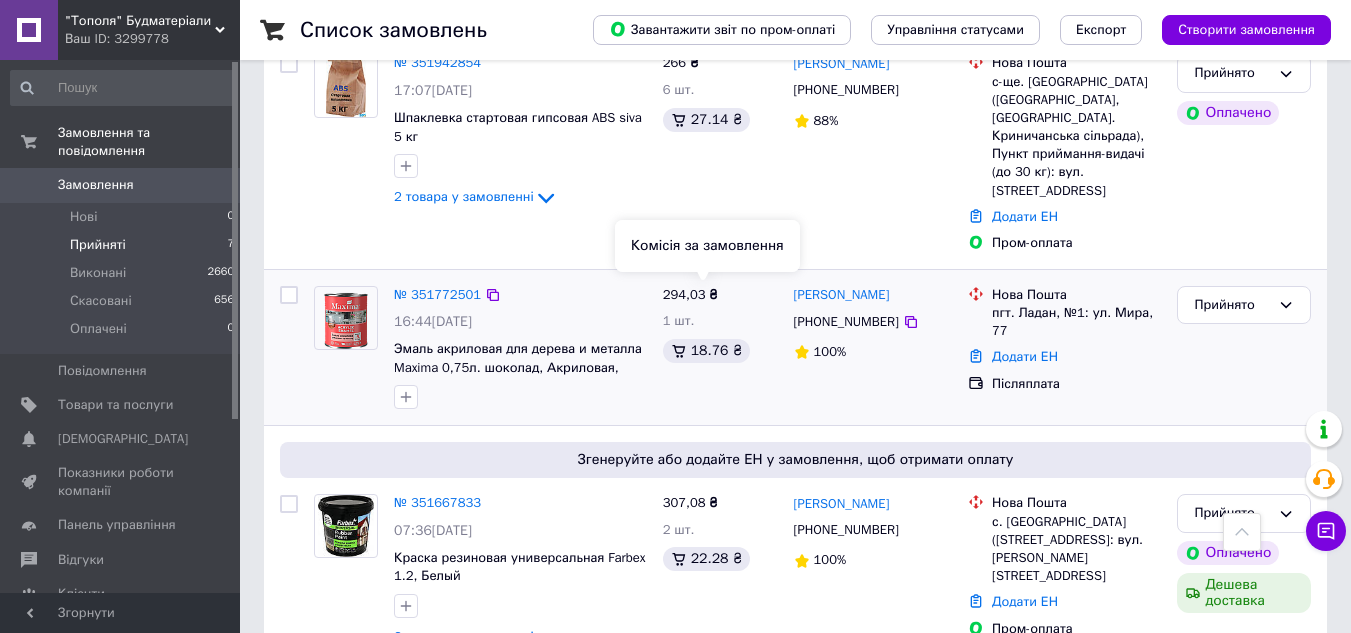 scroll, scrollTop: 1202, scrollLeft: 0, axis: vertical 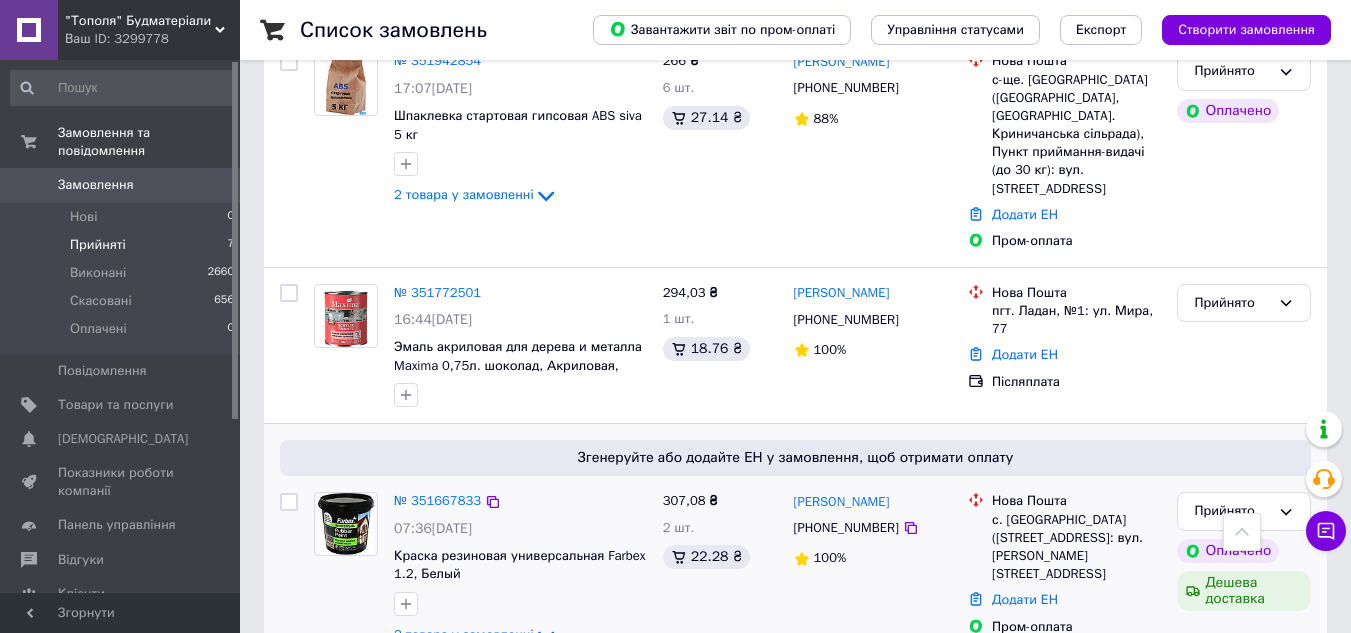 click on "2 товара у замовленні" at bounding box center (464, 635) 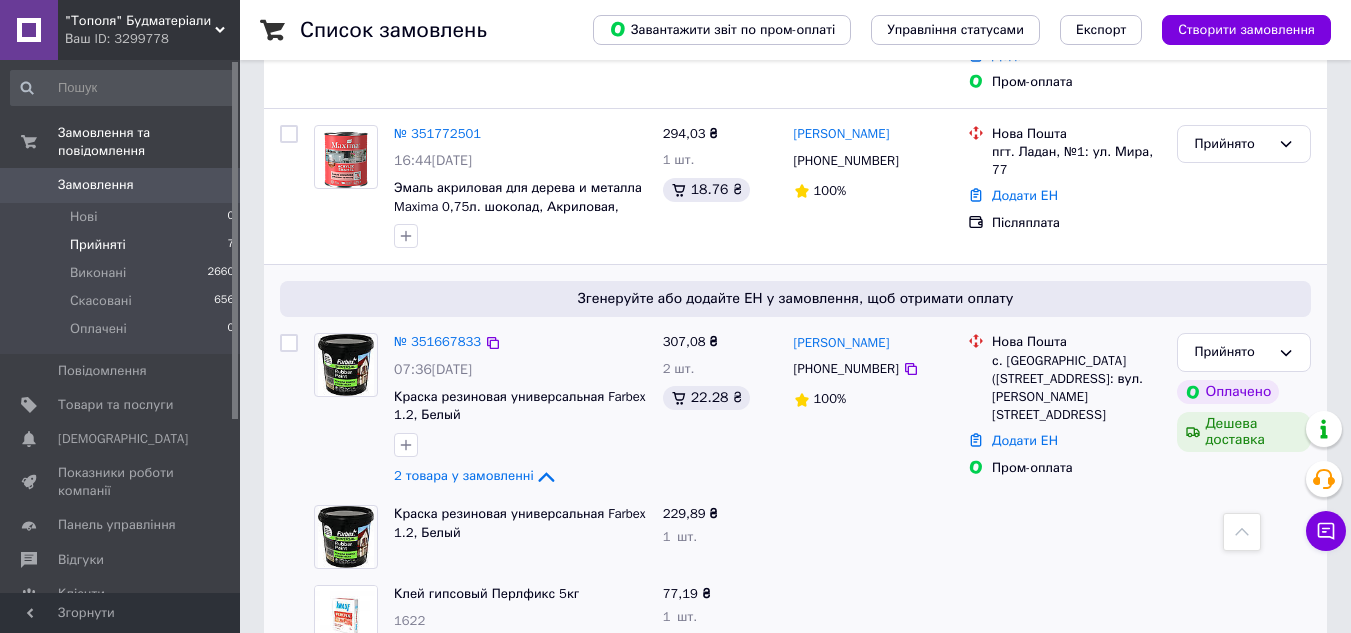 scroll, scrollTop: 1363, scrollLeft: 0, axis: vertical 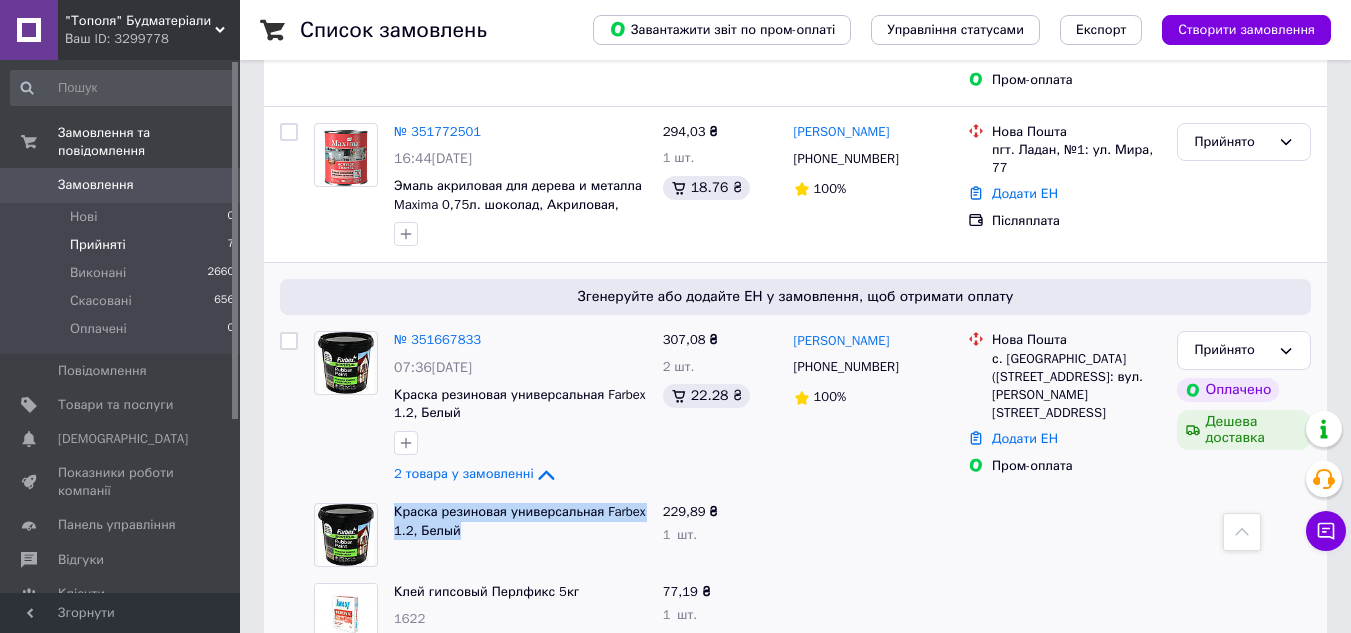 drag, startPoint x: 387, startPoint y: 448, endPoint x: 460, endPoint y: 484, distance: 81.394104 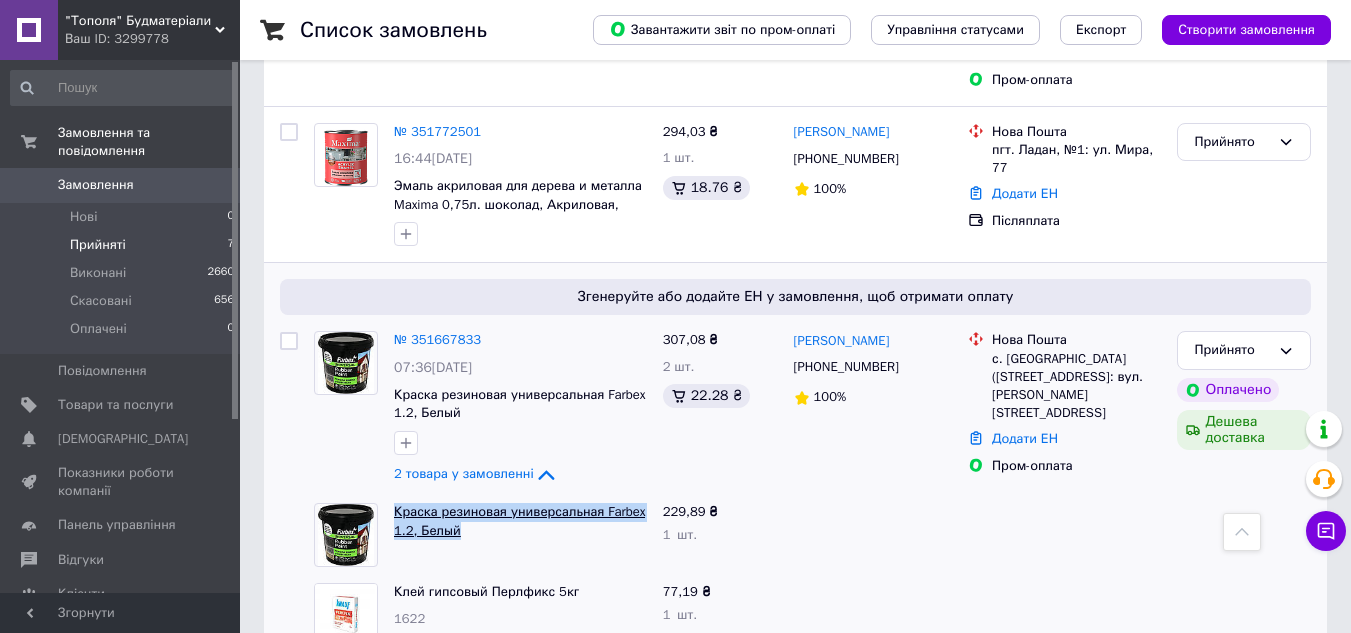 copy on "Краска резиновая универсальная Farbex 1.2, Белый" 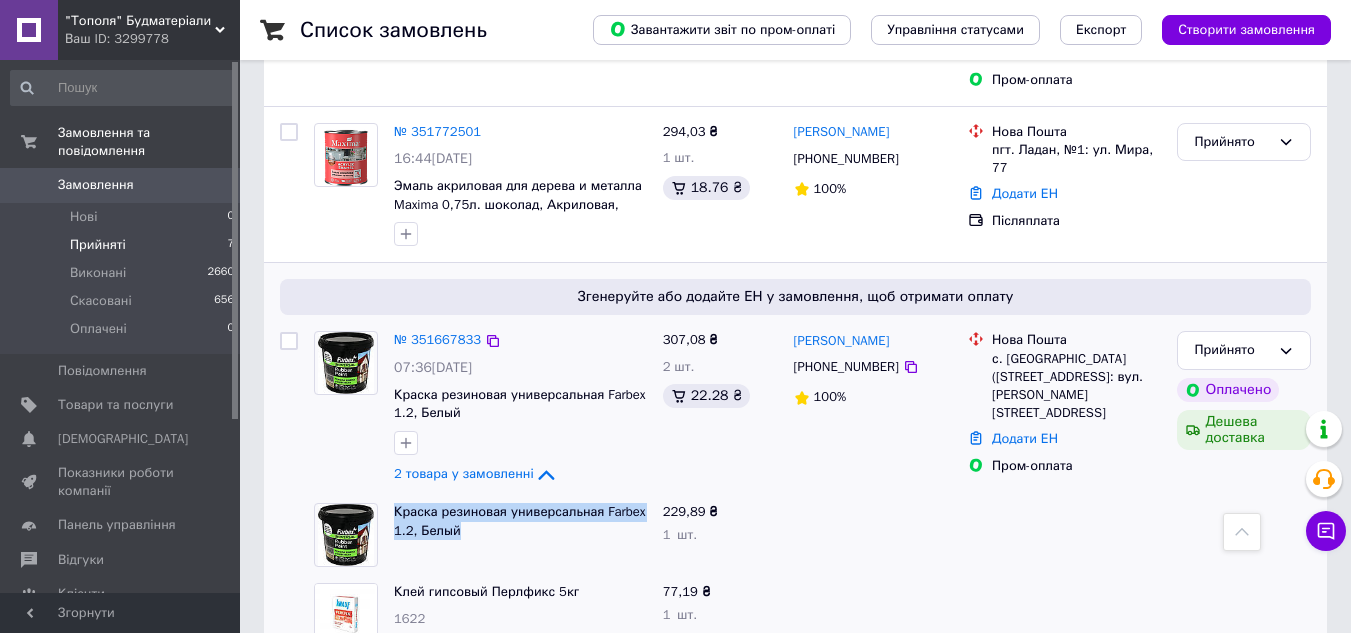 scroll, scrollTop: 1263, scrollLeft: 0, axis: vertical 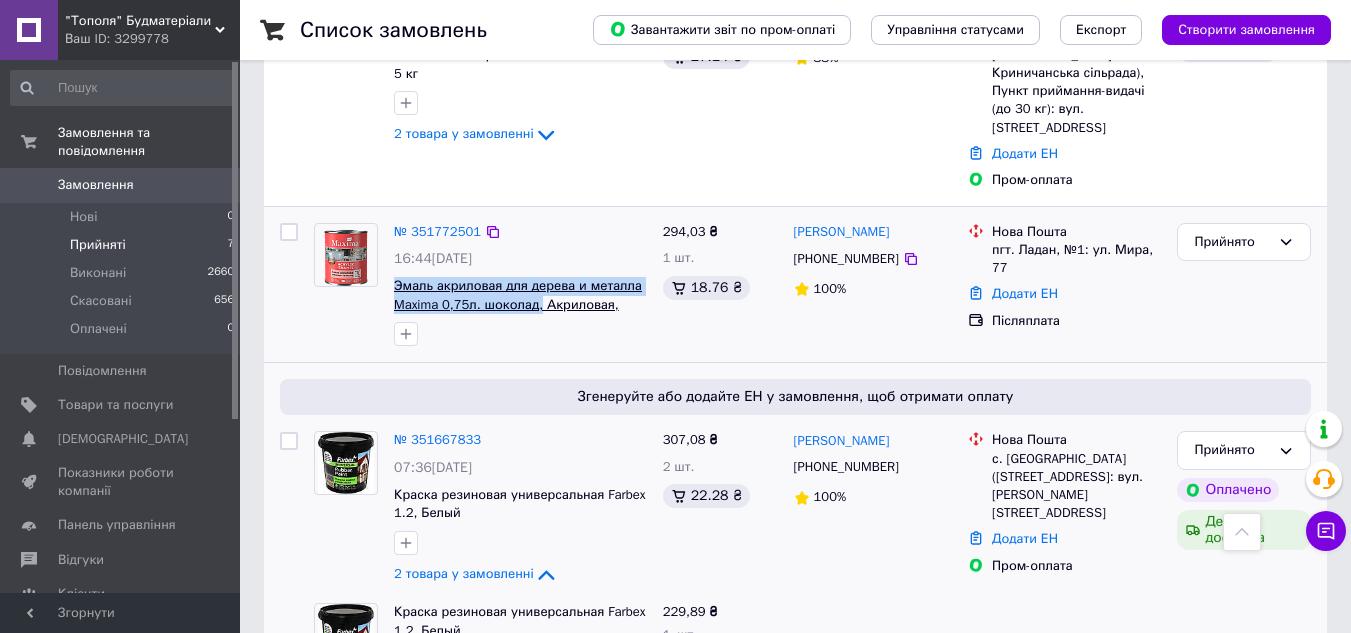 drag, startPoint x: 425, startPoint y: 228, endPoint x: 524, endPoint y: 252, distance: 101.86756 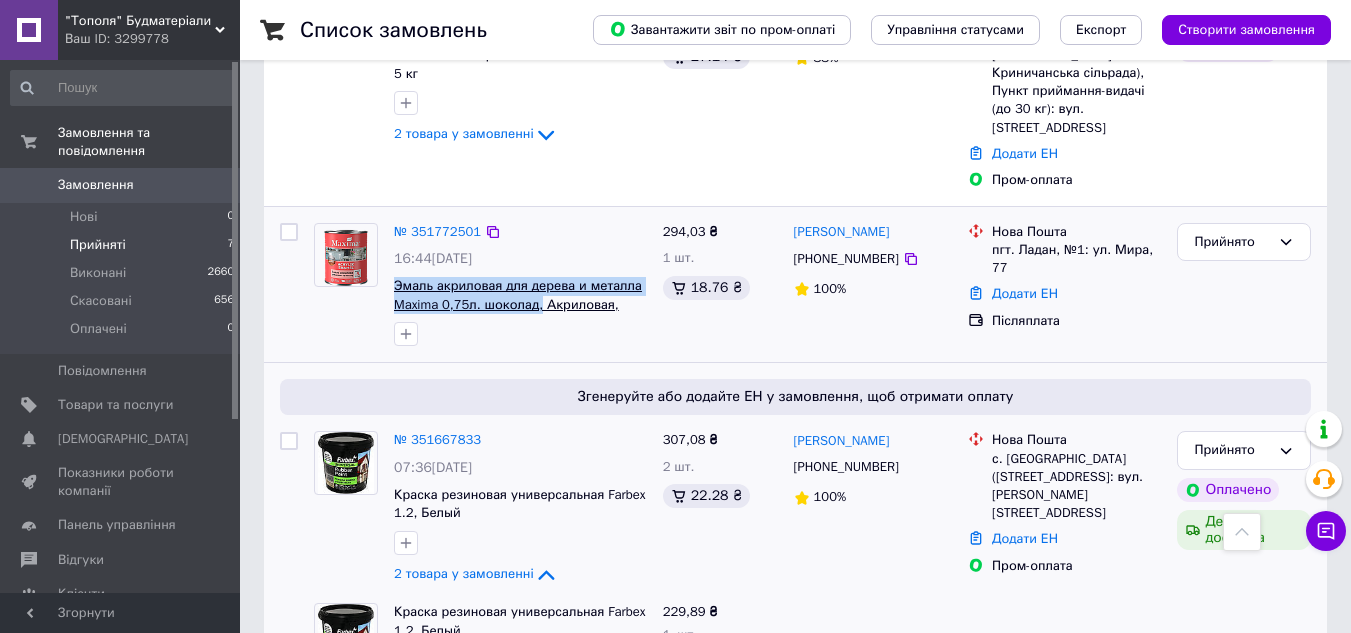 copy on "Эмаль акриловая для дерева и металла Maxima 0,75л. шоколад," 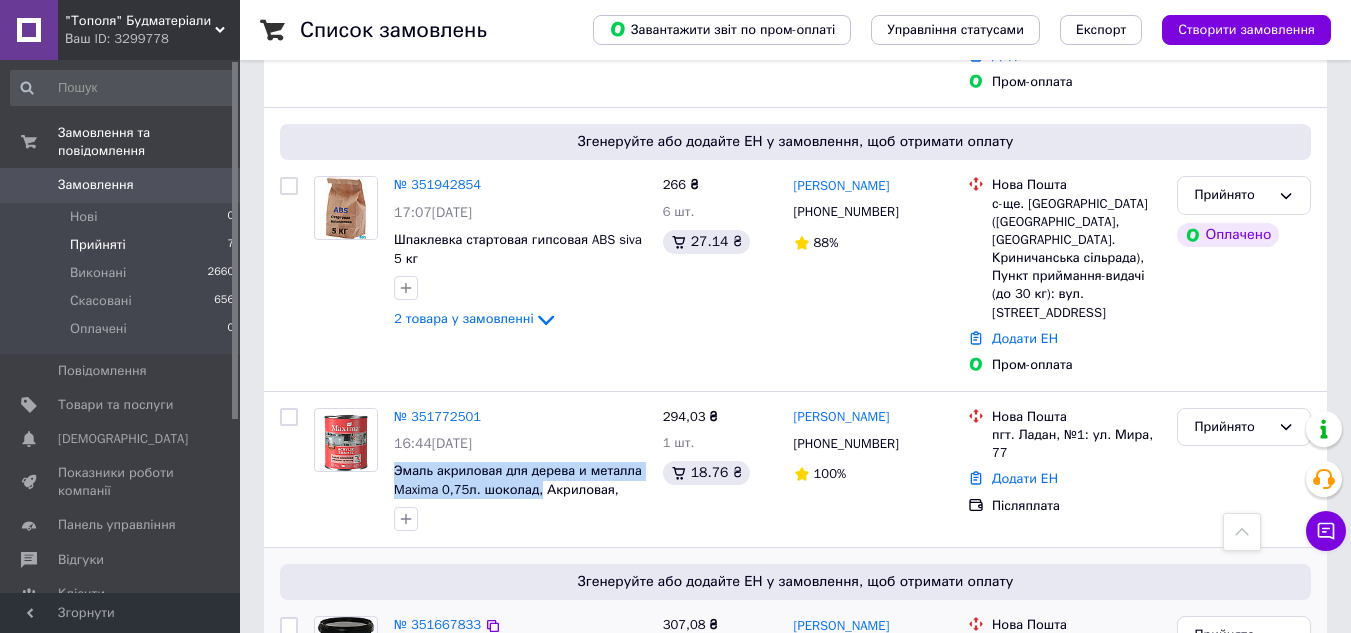 scroll, scrollTop: 1063, scrollLeft: 0, axis: vertical 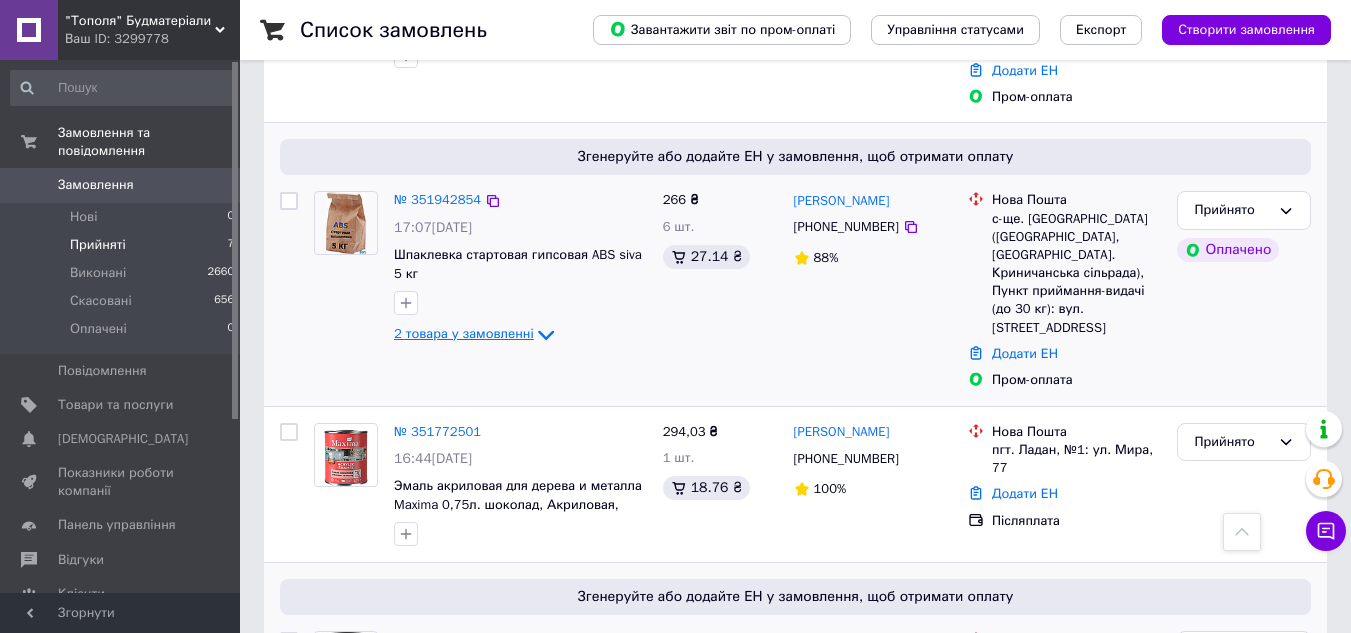 click on "2 товара у замовленні" at bounding box center [464, 334] 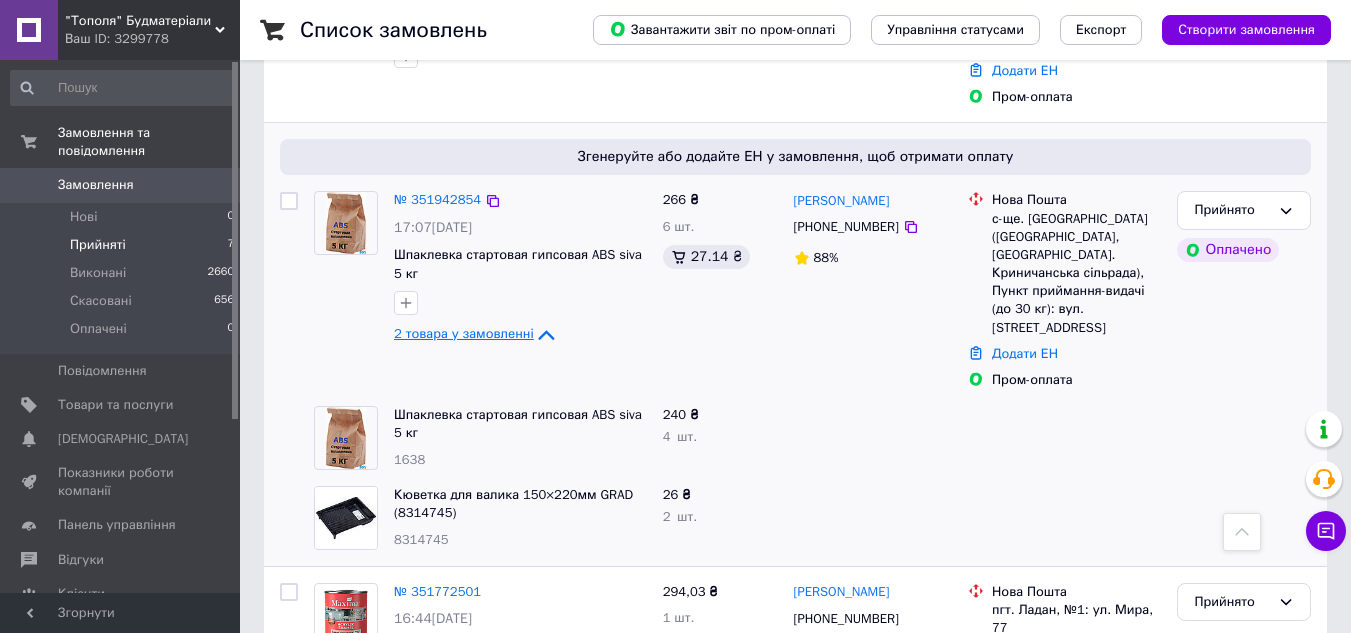 click on "2 товара у замовленні" at bounding box center [464, 334] 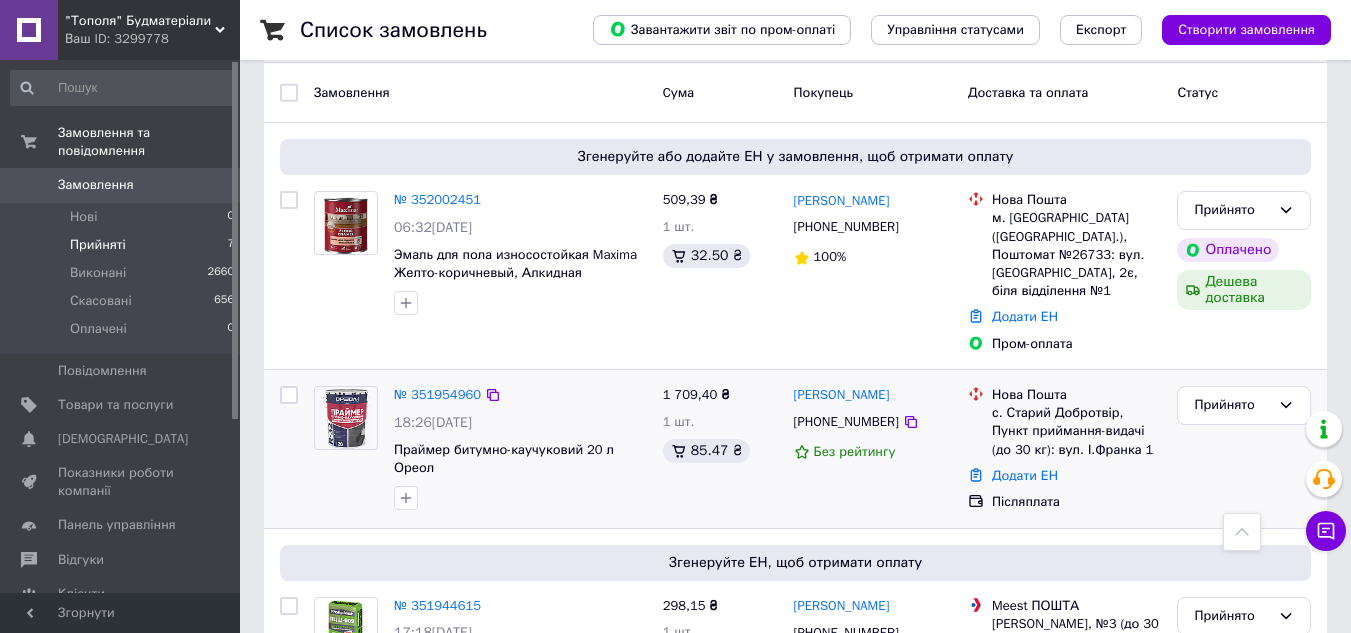 scroll, scrollTop: 163, scrollLeft: 0, axis: vertical 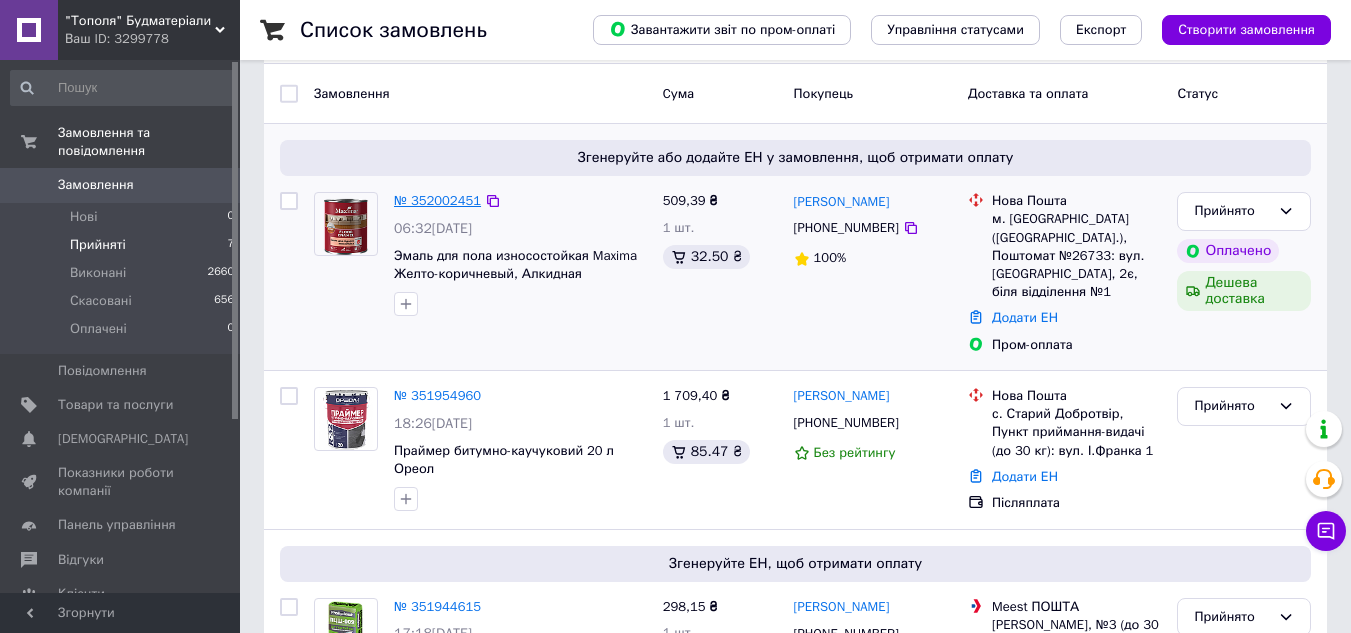 click on "№ 352002451" at bounding box center [437, 200] 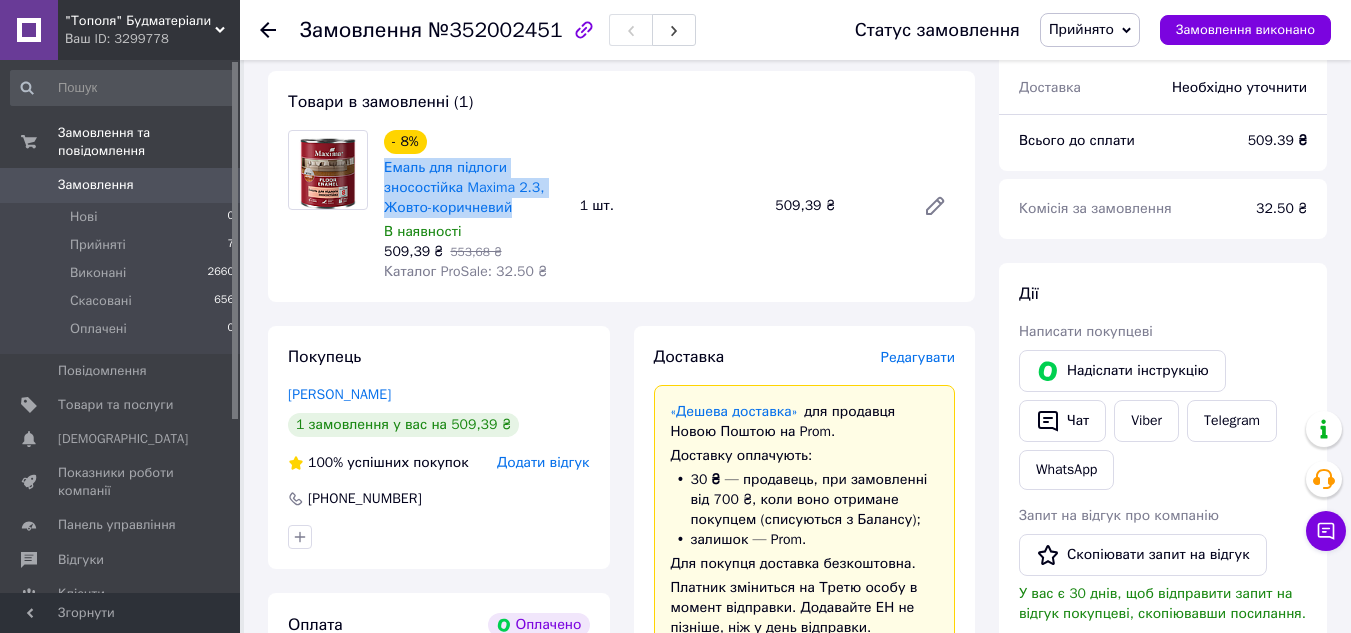 drag, startPoint x: 380, startPoint y: 163, endPoint x: 519, endPoint y: 202, distance: 144.36758 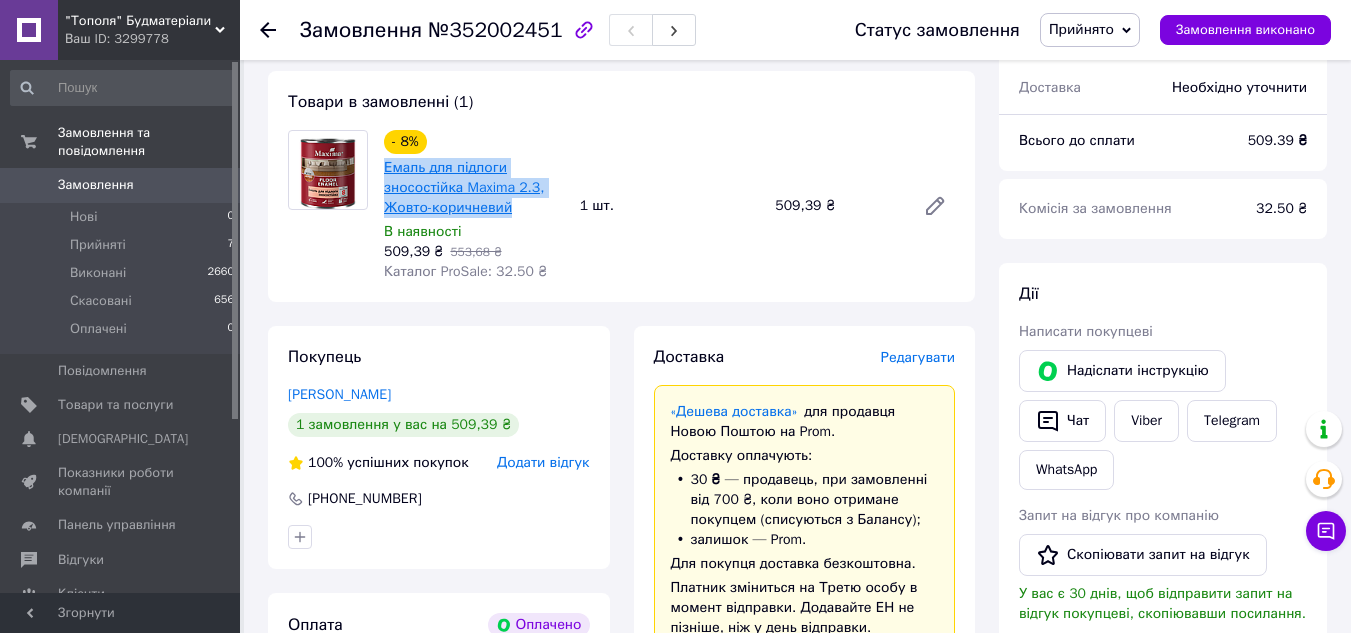 copy on "Емаль для підлоги зносостійка Maxima 2.3, Жовто-коричневий" 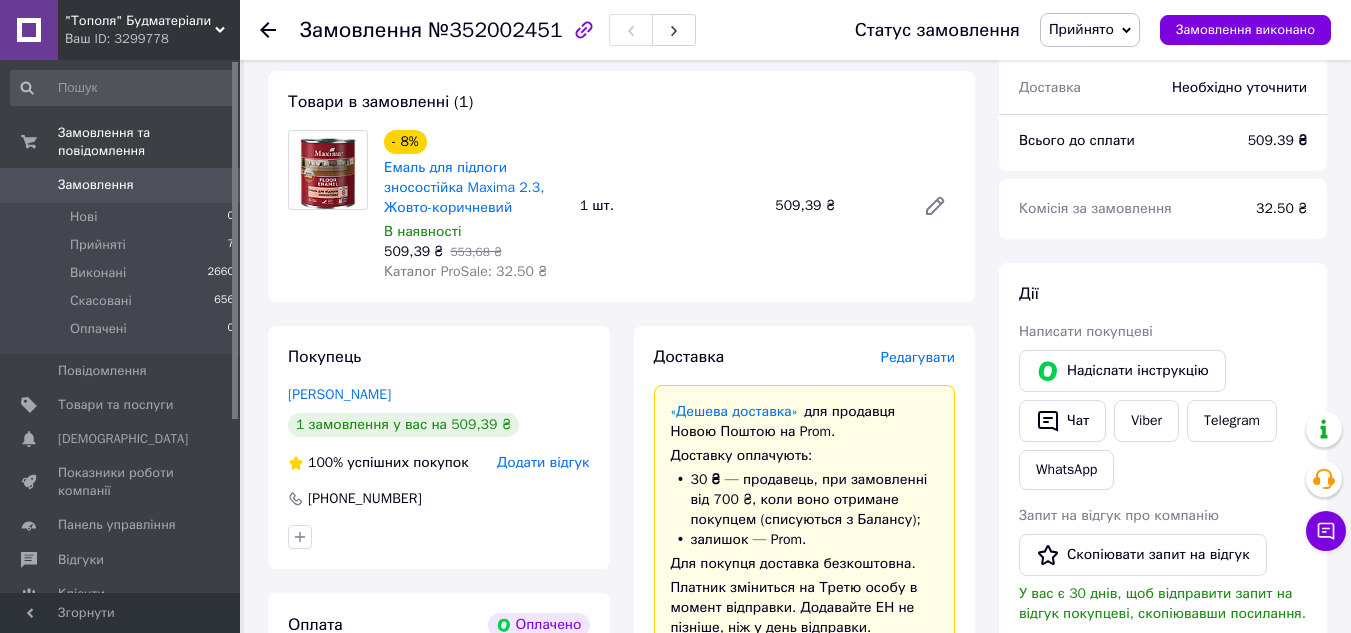 click 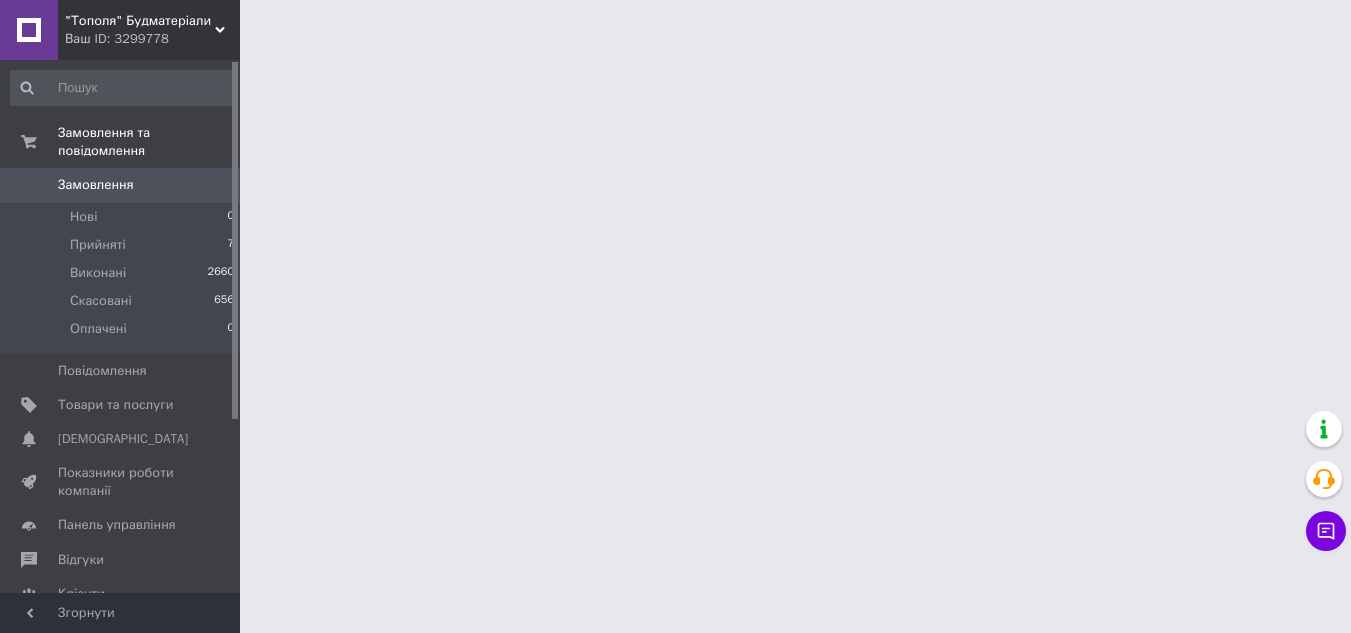 scroll, scrollTop: 0, scrollLeft: 0, axis: both 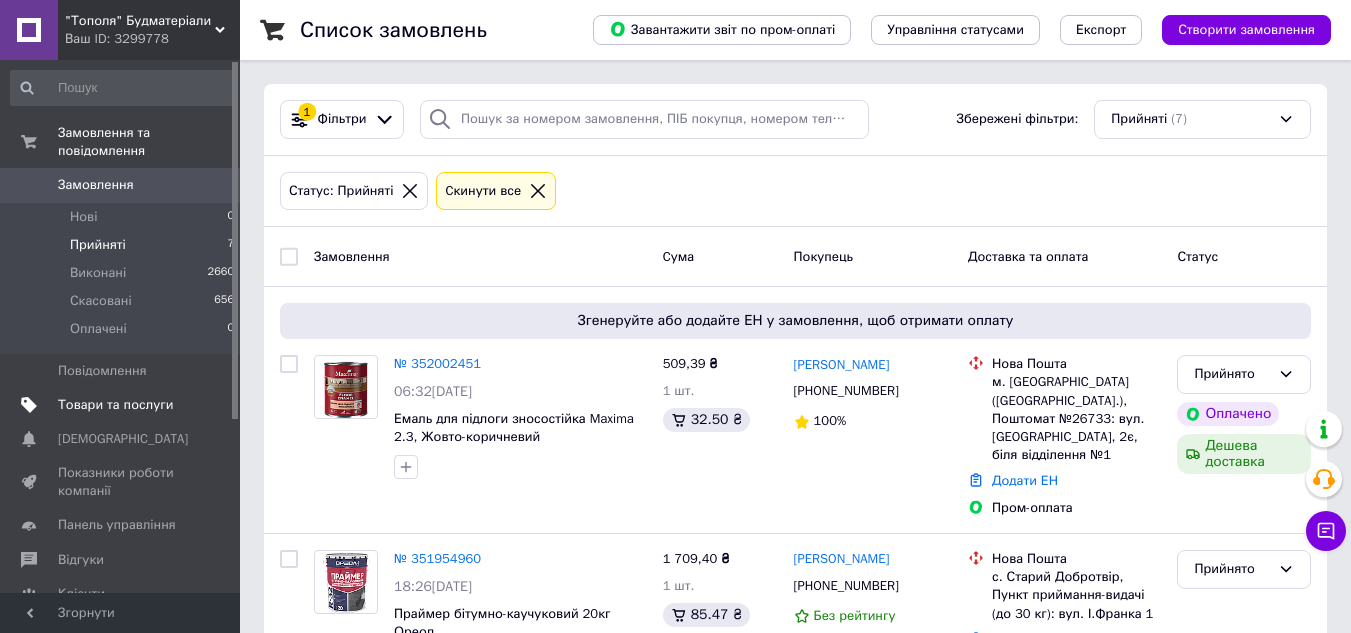 click on "Товари та послуги" at bounding box center [123, 405] 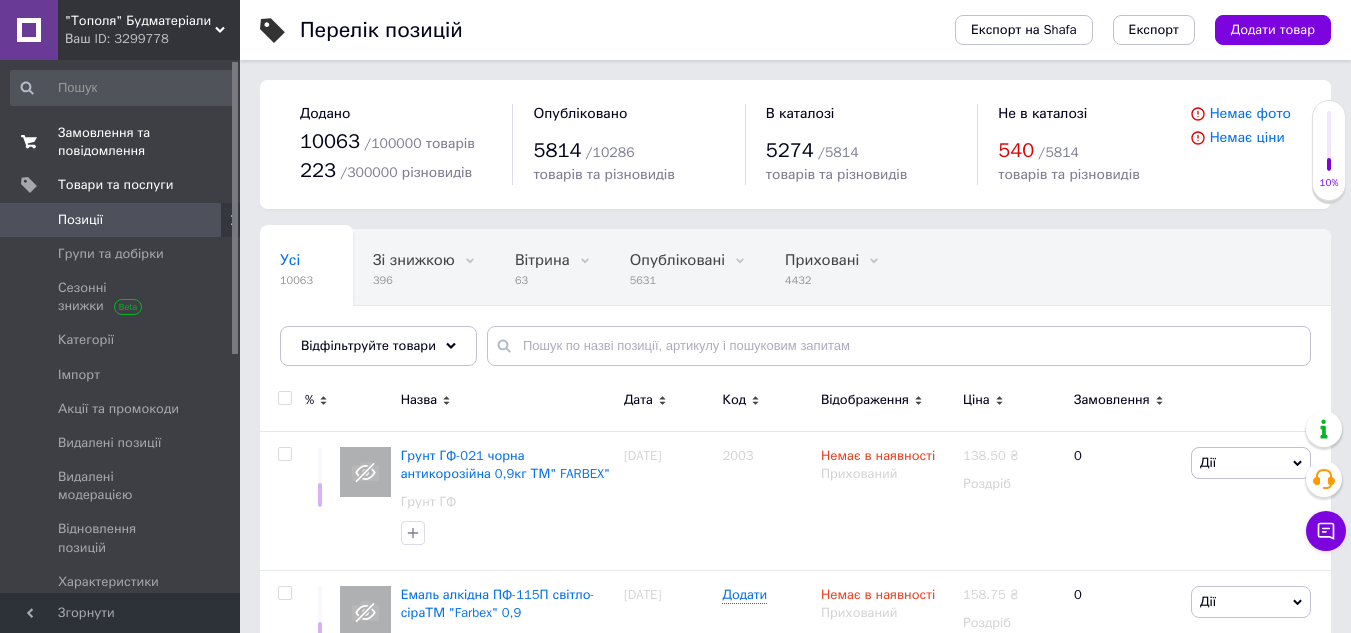 click on "Замовлення та повідомлення" at bounding box center (121, 142) 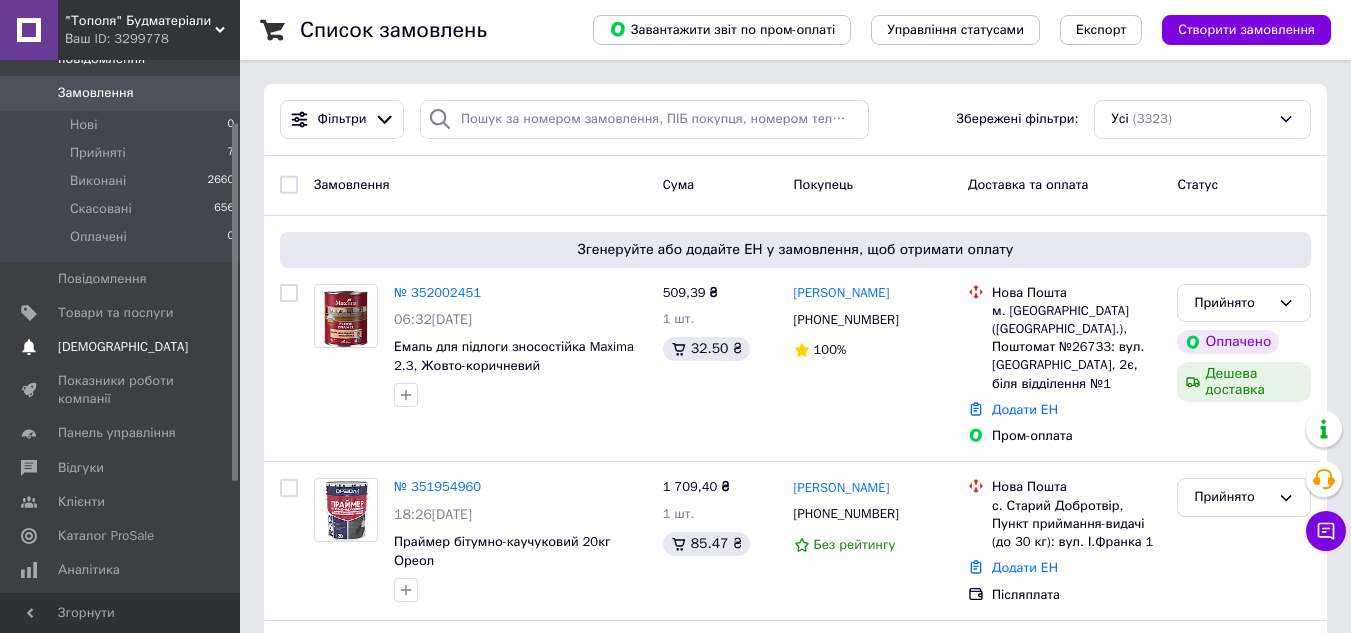 scroll, scrollTop: 100, scrollLeft: 0, axis: vertical 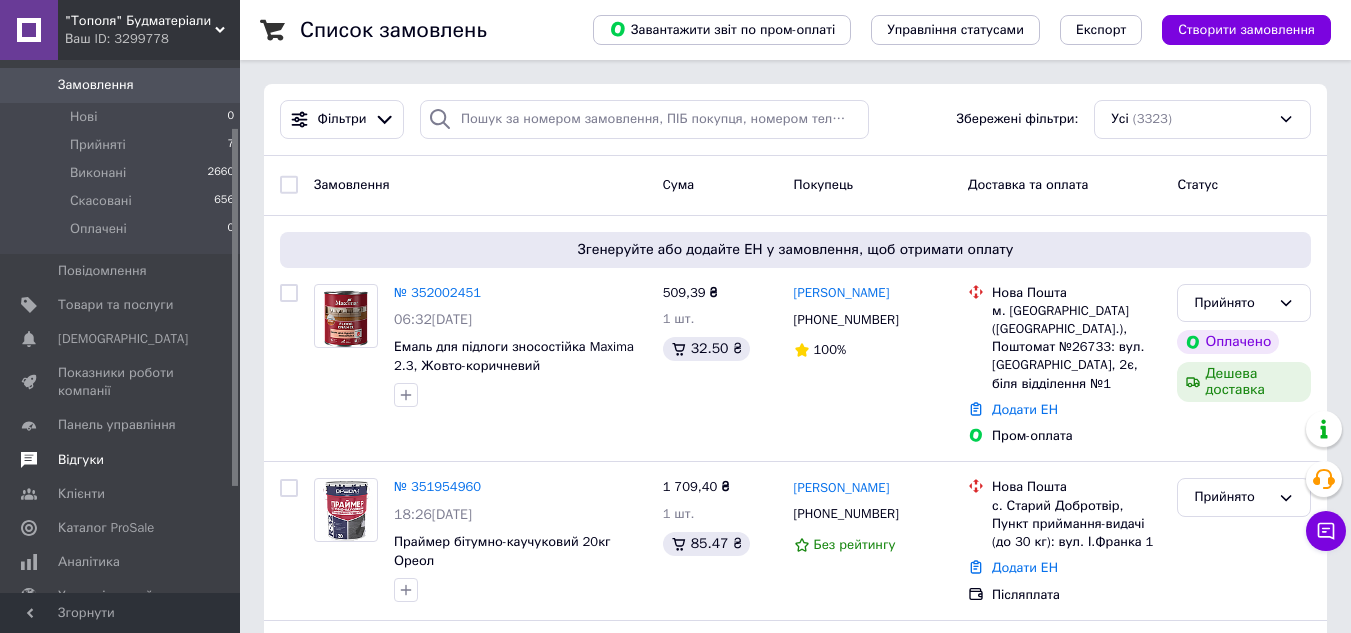 click on "Відгуки" at bounding box center [123, 460] 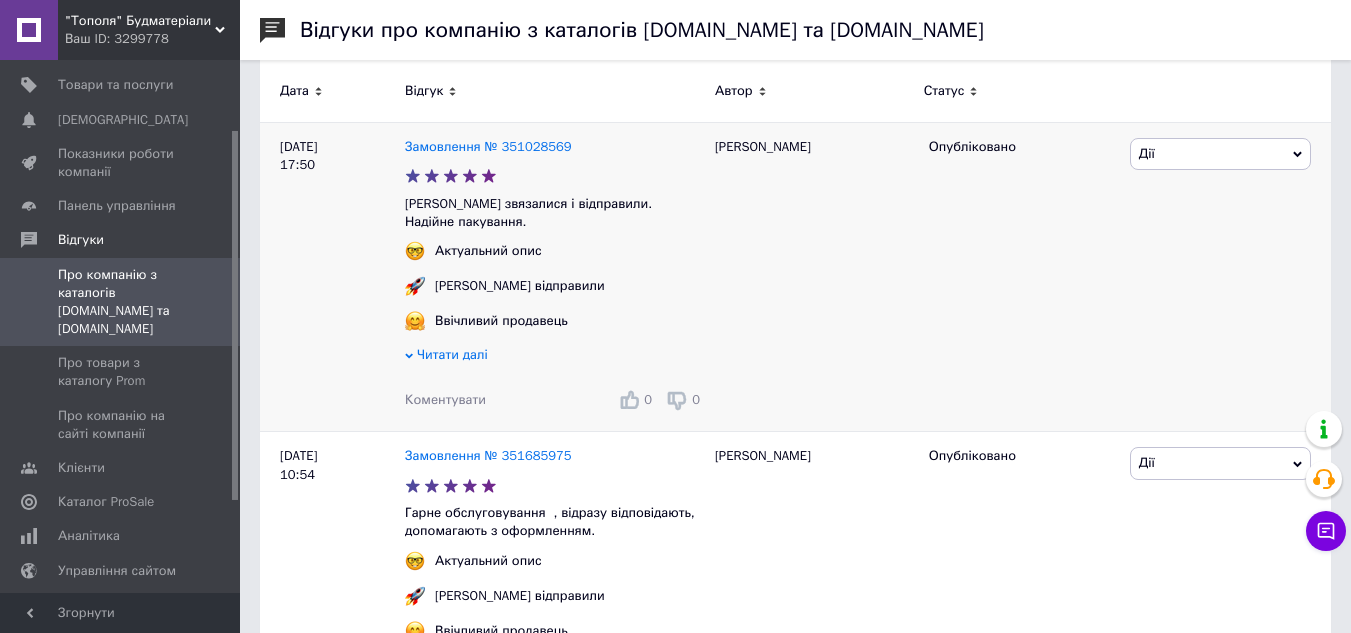 scroll, scrollTop: 300, scrollLeft: 0, axis: vertical 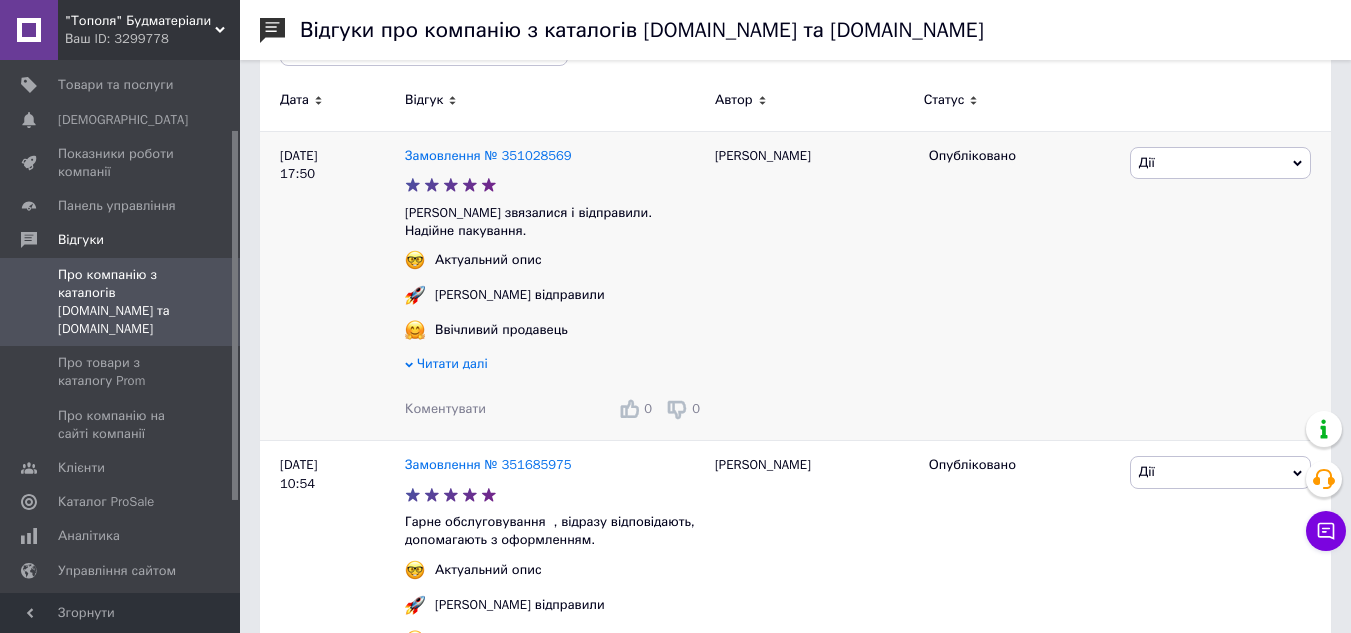 click on "Читати далі" at bounding box center [452, 363] 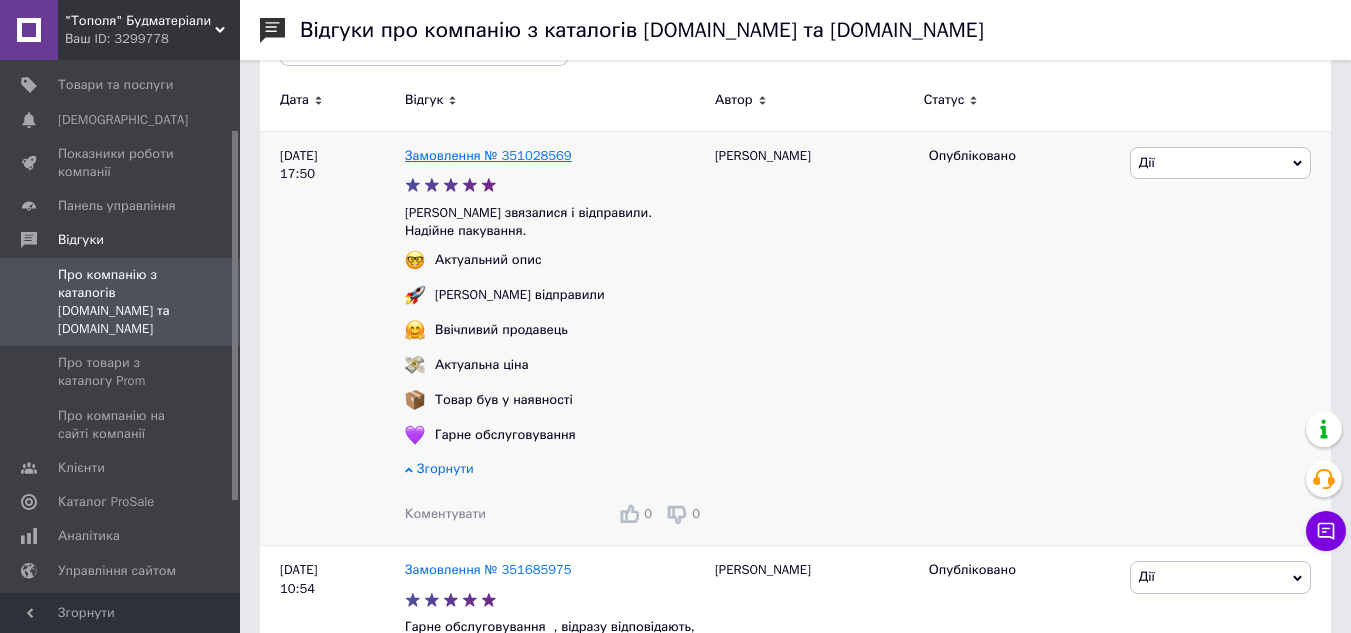 click on "Замовлення № 351028569" at bounding box center [488, 155] 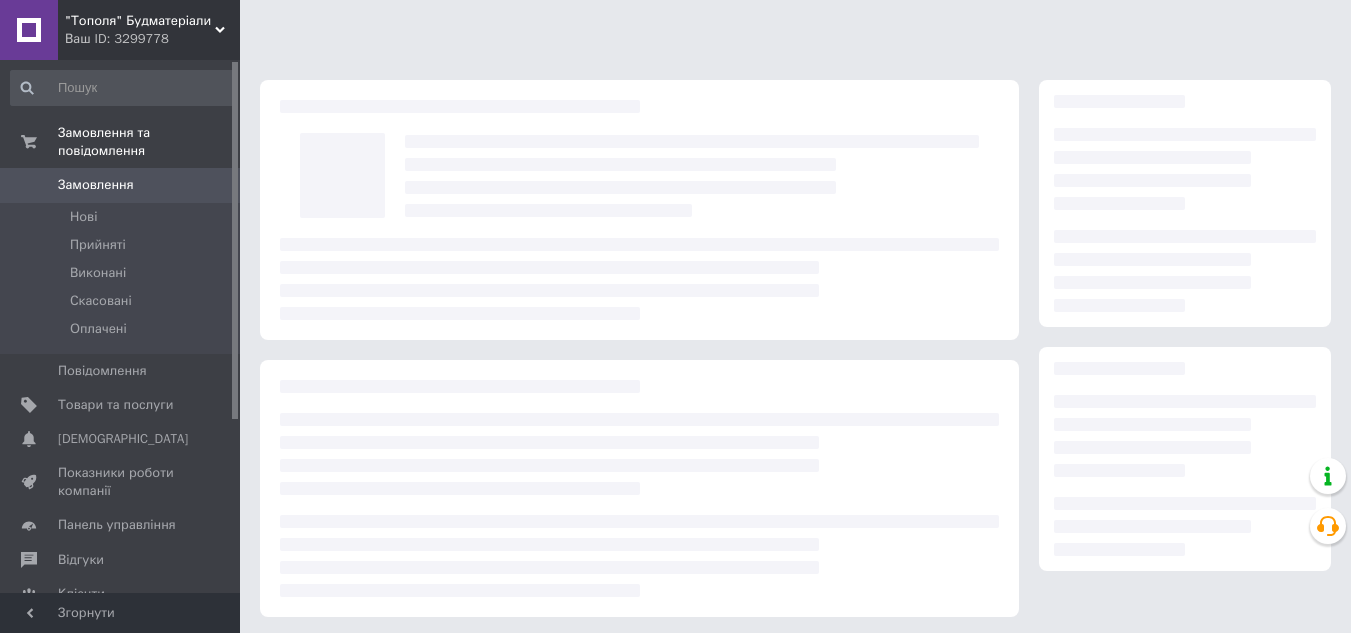 scroll, scrollTop: 0, scrollLeft: 0, axis: both 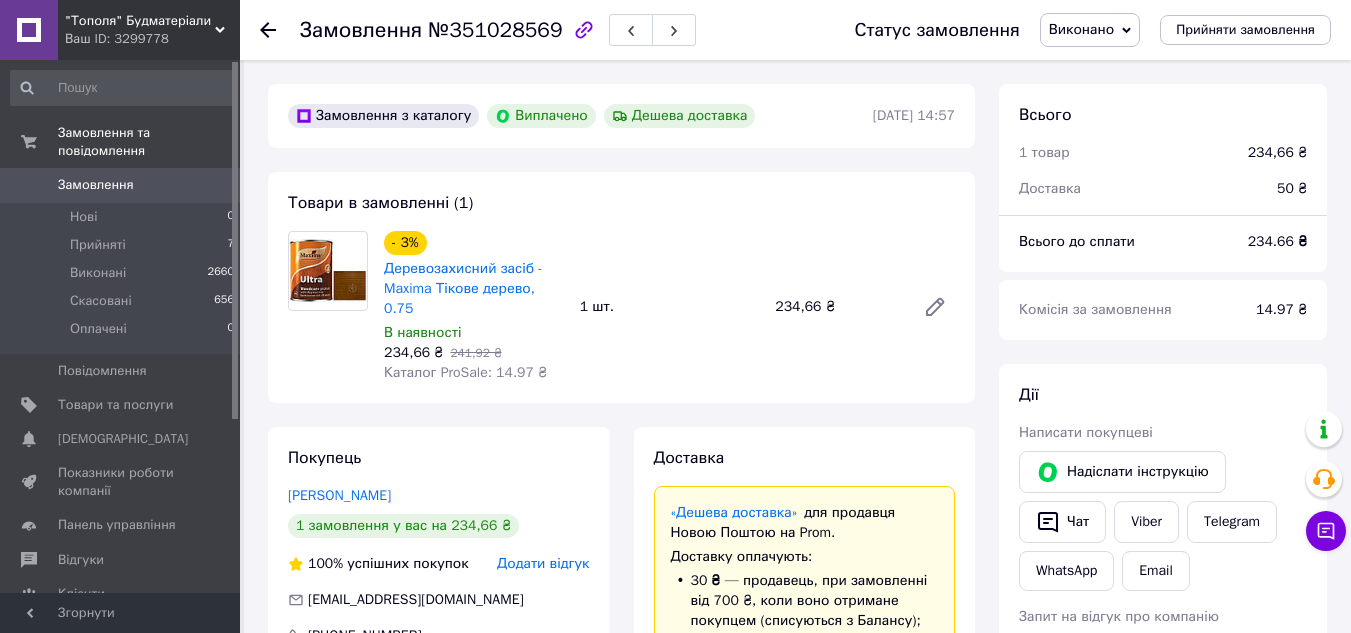 click 